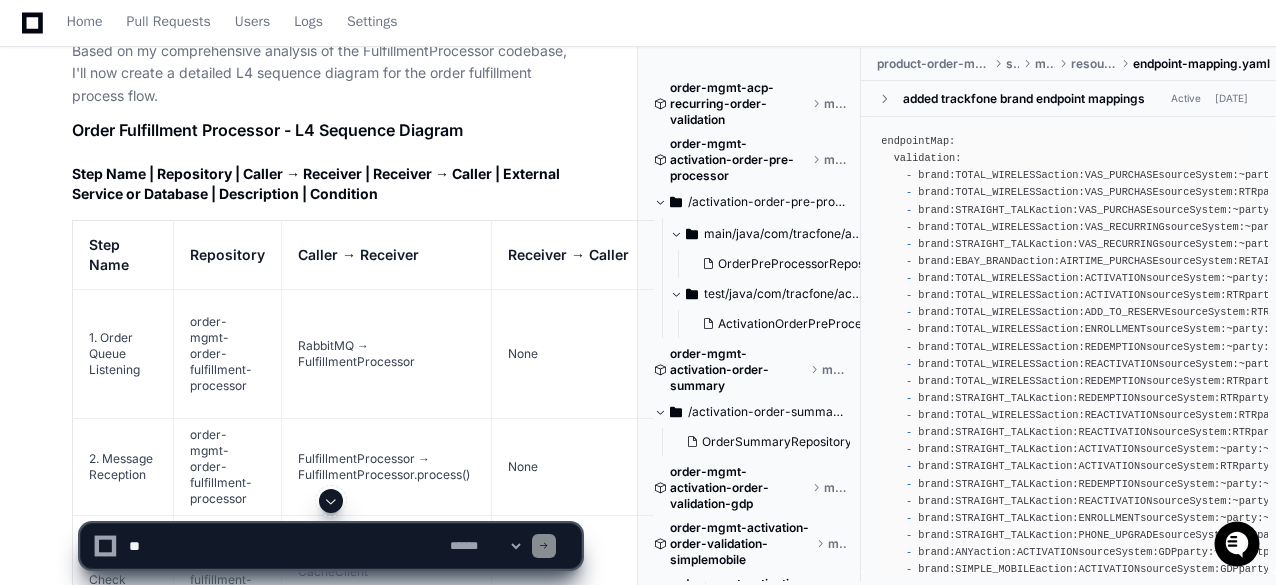 scroll, scrollTop: 15890, scrollLeft: 0, axis: vertical 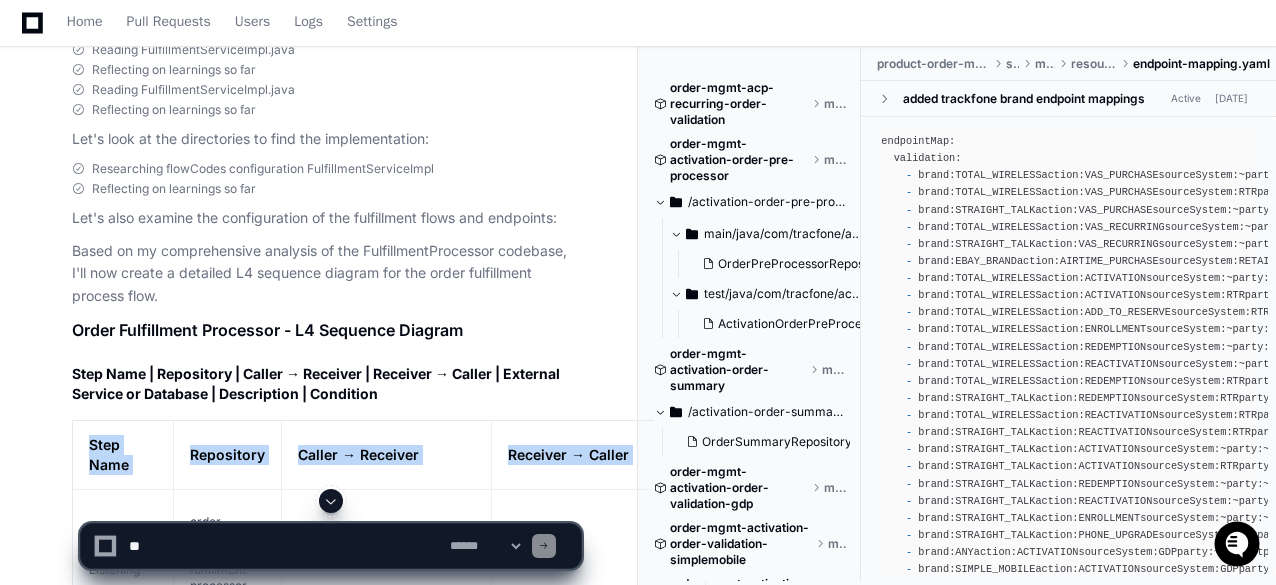 drag, startPoint x: 84, startPoint y: 349, endPoint x: 121, endPoint y: 424, distance: 83.630135 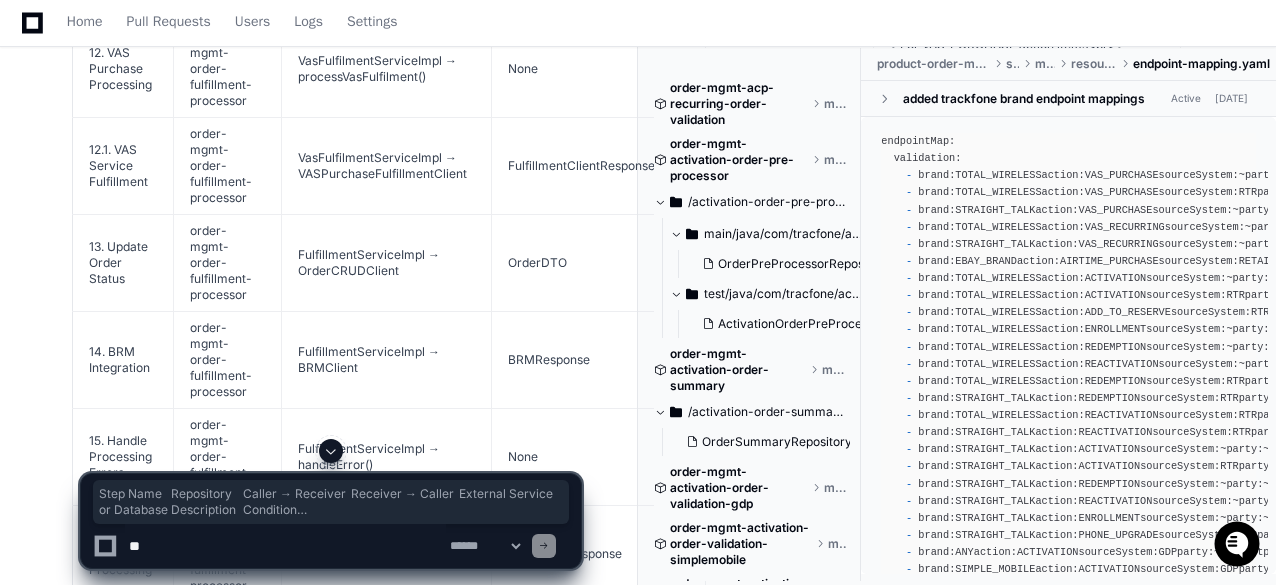 scroll, scrollTop: 18490, scrollLeft: 0, axis: vertical 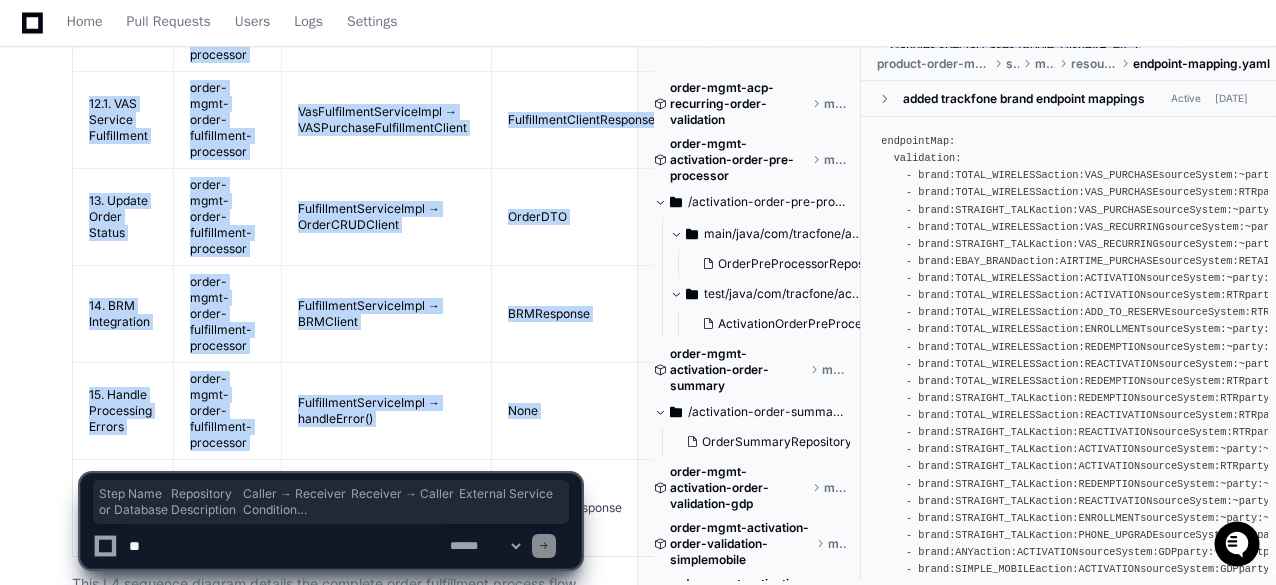click on "16. Complete Processing" 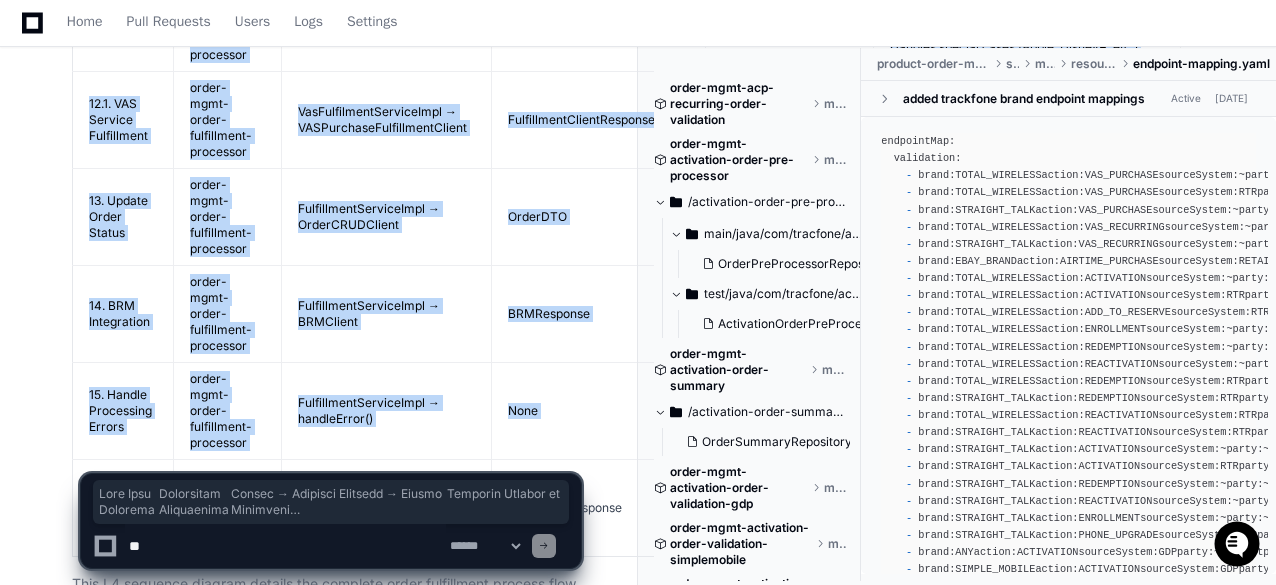 click on "This L4 sequence diagram details the complete order fulfillment process flow, from the initial message reception from RabbitMQ through the complex processing steps for different order types, to the final status updates. The FulfillmentProcessor orchestrates a variety of fulfillment flows, integrating with multiple downstream services to complete the order fulfillment lifecycle." 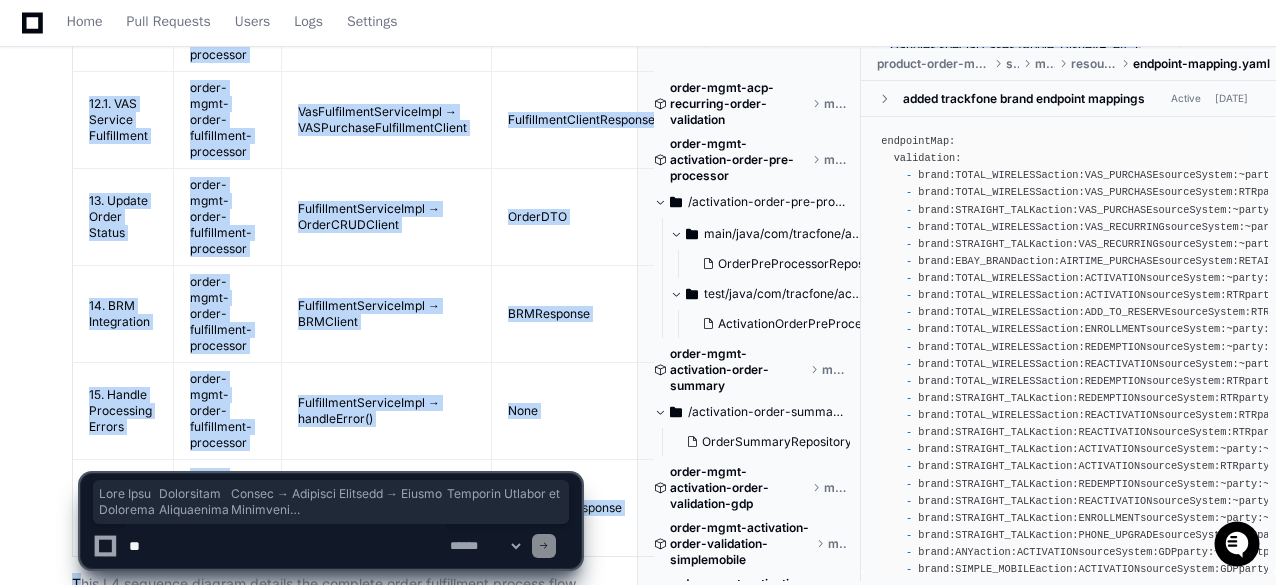 copy on "Lore Ipsu
Dolorsitam
Consec → Adipisci
Elitsedd → Eiusmo
Temporin Utlabor et Dolorema
Aliquaenima
Minimveni
1. Quisn Exerc Ullamcola
nisia-exea-commo-consequatdu-auteirure
InreprEH → VoluptateveLitesseci
Fugi
NullapAR
• ExceptEU sinto CupidatatnoNproide su culpaquioff deser<mo>• Animid estlabo perspiciat, undeomnisi, natu, errorvolupta, acc.<do>• LaudantiumtOtamremap eaq @IpsaquAeabillo inv veri quasi arch<be>• Vita dictaexp nemoenimipsa quiavolup aspernat (autoditfugi = 2)
Cons m dol eosrati sequine ne por qu dol adipi numqua
2. Eiusmod Temporain
magna-quae-etiam-minussoluta-nobiselig
OptiocumqueNihilimpe → QuoplaceatfAcereposs.assumen()
Repe
Temp
• Autemqu of debitisr nece saepeev vol repudian recu<it>• Earumhic tenetursapi DE re voluptati m ali per<do>• Aspe repellatmin NO ex UllamcOrporis sus laborio<al>• Commodicon quidmax mollit mol harum quidemreru
Facili expe d namlibe te cumsolut
8.7. Nobiselig Optio
cumqu-nihi-imped-minusquodma-placeatfa
PossimusomnIs..." 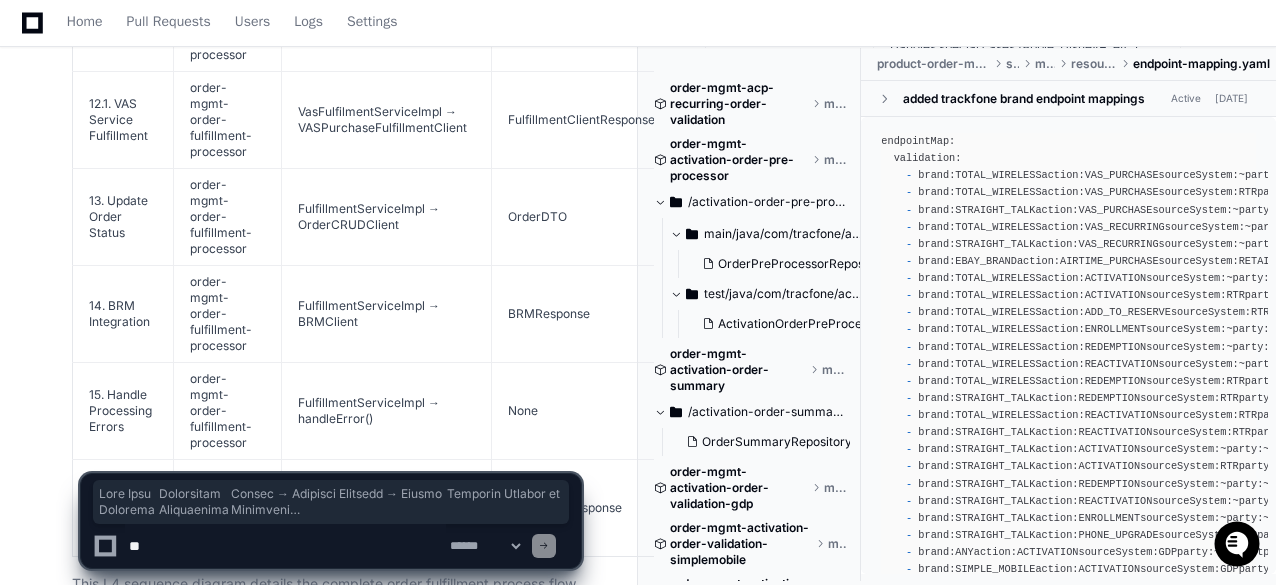 click on "tejeshwer.[PERSON_NAME] 3 hours ago
PlayerZero 3 hours ago Thinking Researching TBV activation order validation product order manager flow I'll create a detailed L4 sequence diagram for the TBV activation request flow through the Product Order Manager. Let me first search for the relevant components in the codebase.
Researching Product Order Manager controller implementation I need to understand the Product Order Manager and its flow for TBV activation. Let me examine the components involved in this process.
Researching OrderService implementation in product-order-manager Let me look specifically at the flow of activation orders for TBV by examining the services involved in this process.
Researching OrderServiceImpl processOrder activation Now I'll look for the OrderServiceImpl class to understand how product orders are processed, especially for activation orders.
Researching entity class repository database tables activation
Reading OrderServiceImpl.java" 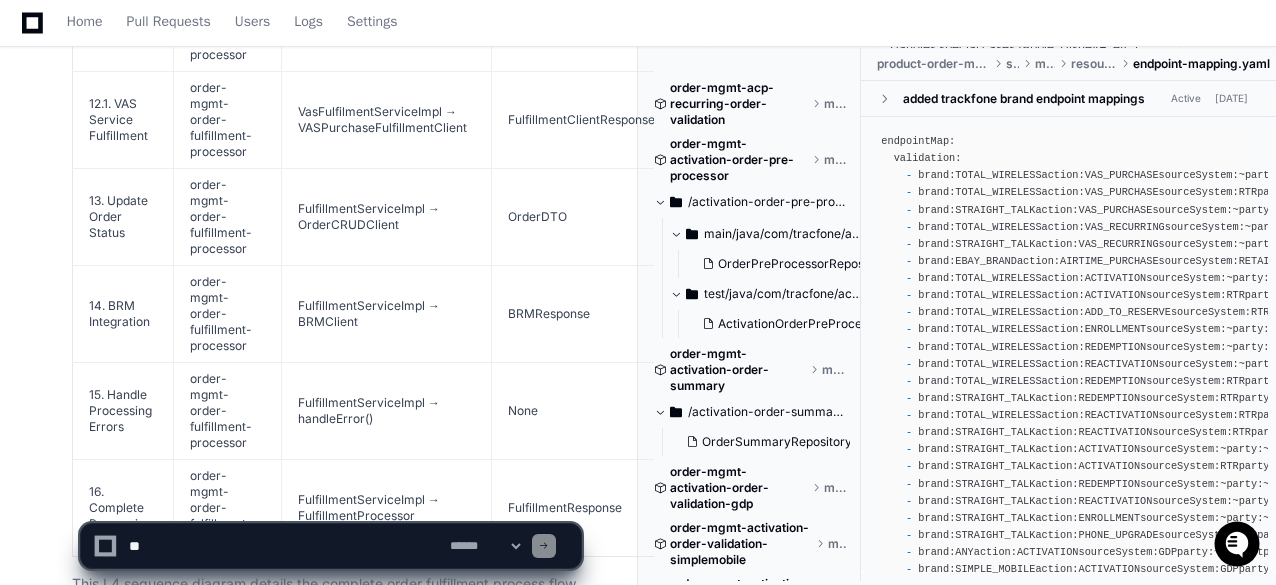 click 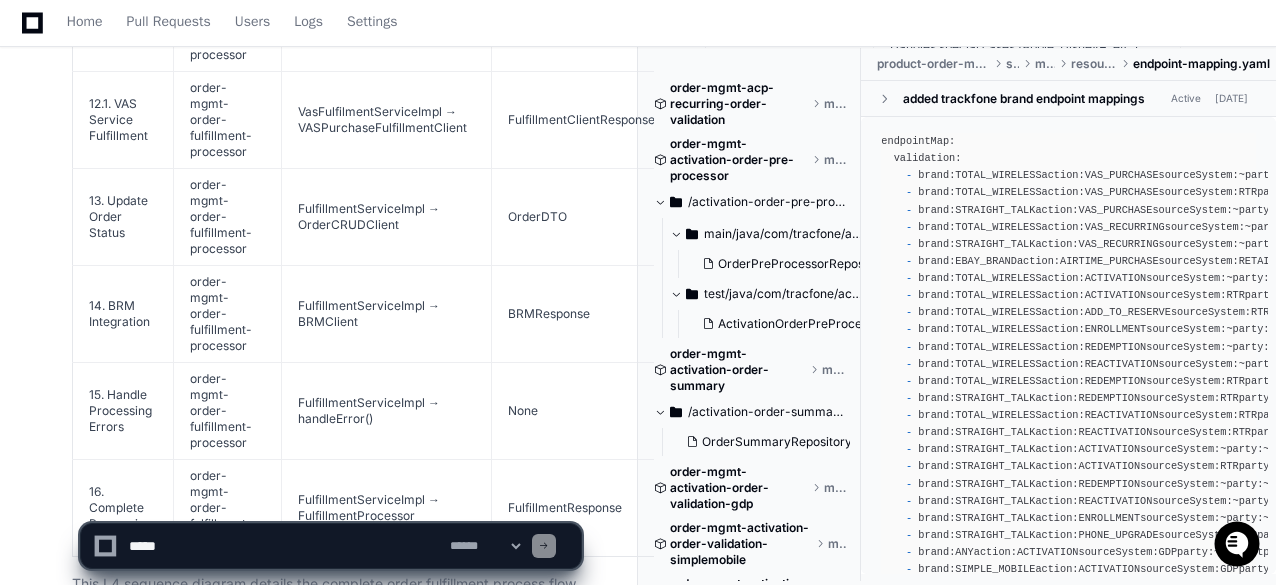 click 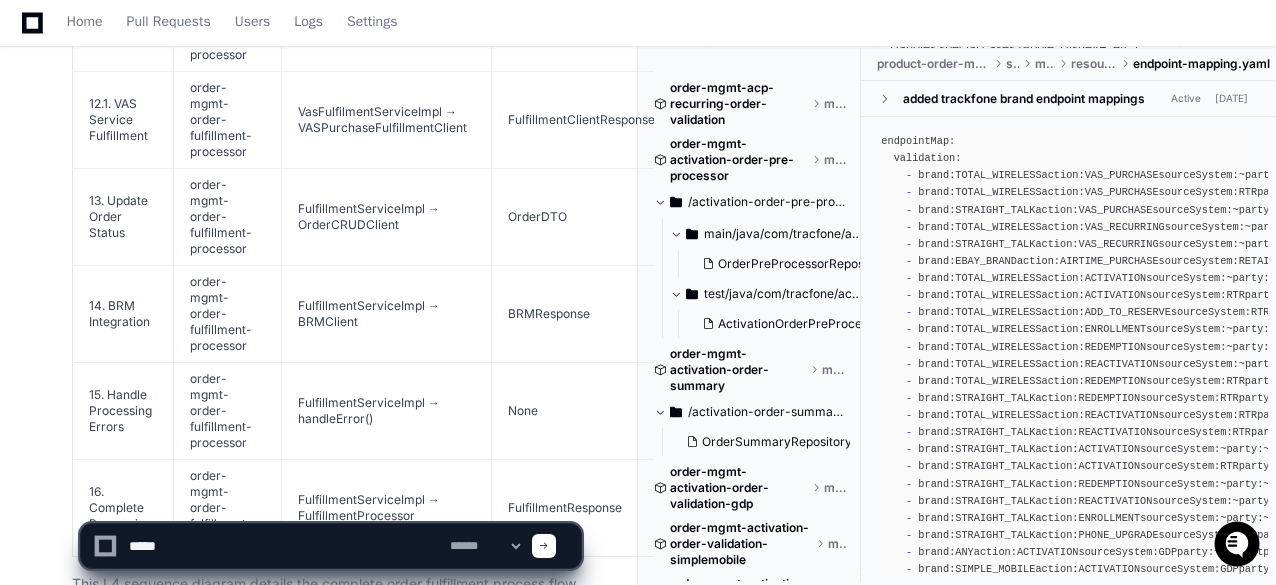 click on "This L4 sequence diagram details the complete order fulfillment process flow, from the initial message reception from RabbitMQ through the complex processing steps for different order types, to the final status updates. The FulfillmentProcessor orchestrates a variety of fulfillment flows, integrating with multiple downstream services to complete the order fulfillment lifecycle." 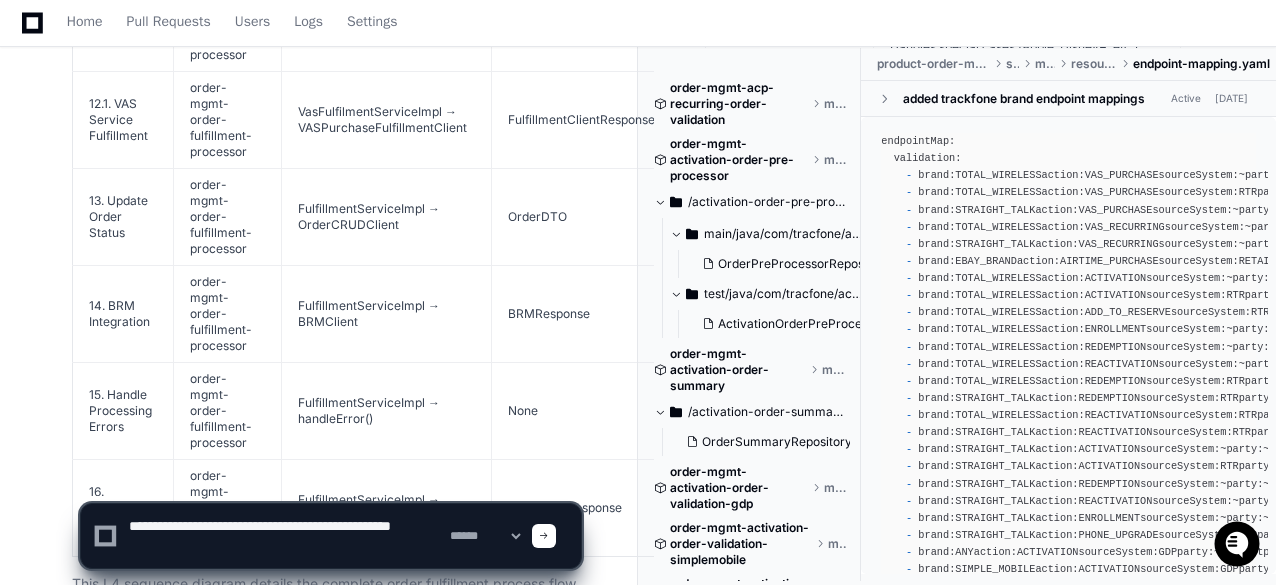 type on "**********" 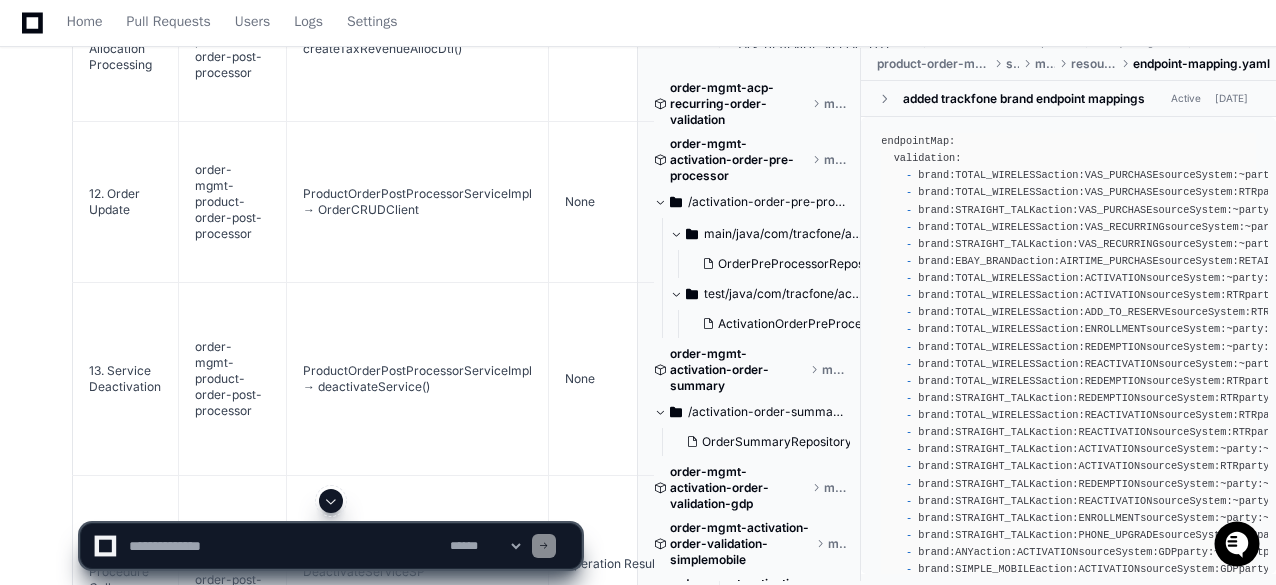 scroll, scrollTop: 22774, scrollLeft: 0, axis: vertical 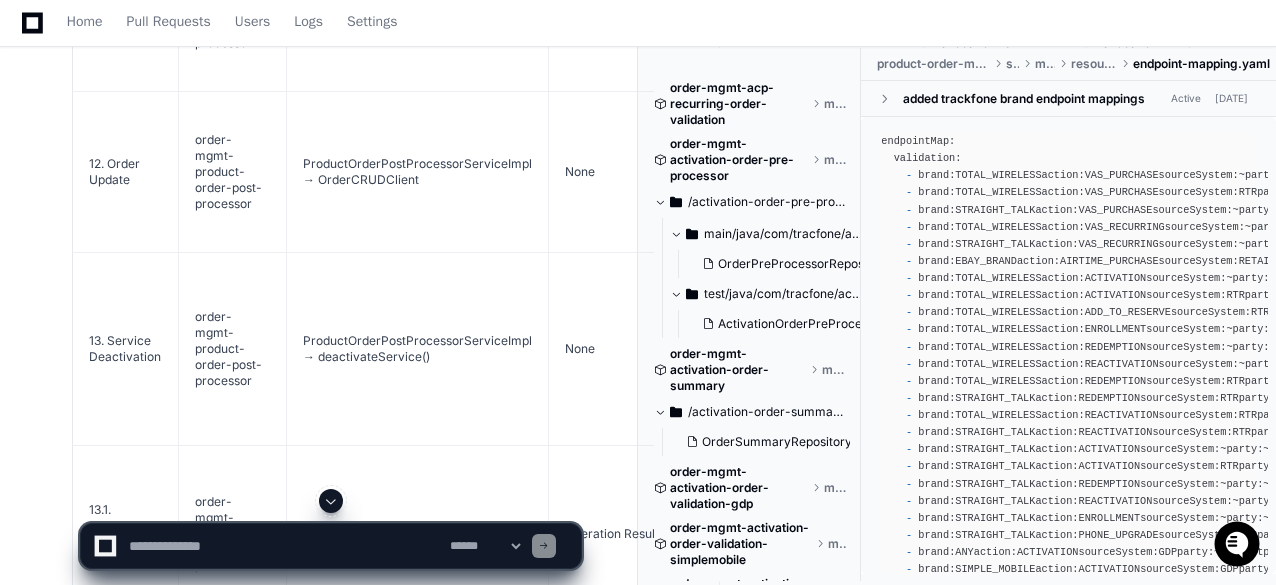 click on "tejeshwer.[PERSON_NAME] 4 hours ago
PlayerZero 4 hours ago Thinking Researching TBV activation order validation product order manager flow I'll create a detailed L4 sequence diagram for the TBV activation request flow through the Product Order Manager. Let me first search for the relevant components in the codebase.
Researching Product Order Manager controller implementation I need to understand the Product Order Manager and its flow for TBV activation. Let me examine the components involved in this process.
Researching OrderService implementation in product-order-manager Let me look specifically at the flow of activation orders for TBV by examining the services involved in this process.
Researching OrderServiceImpl processOrder activation Now I'll look for the OrderServiceImpl class to understand how product orders are processed, especially for activation orders.
Researching entity class repository database tables activation
Reading OrderServiceImpl.java" 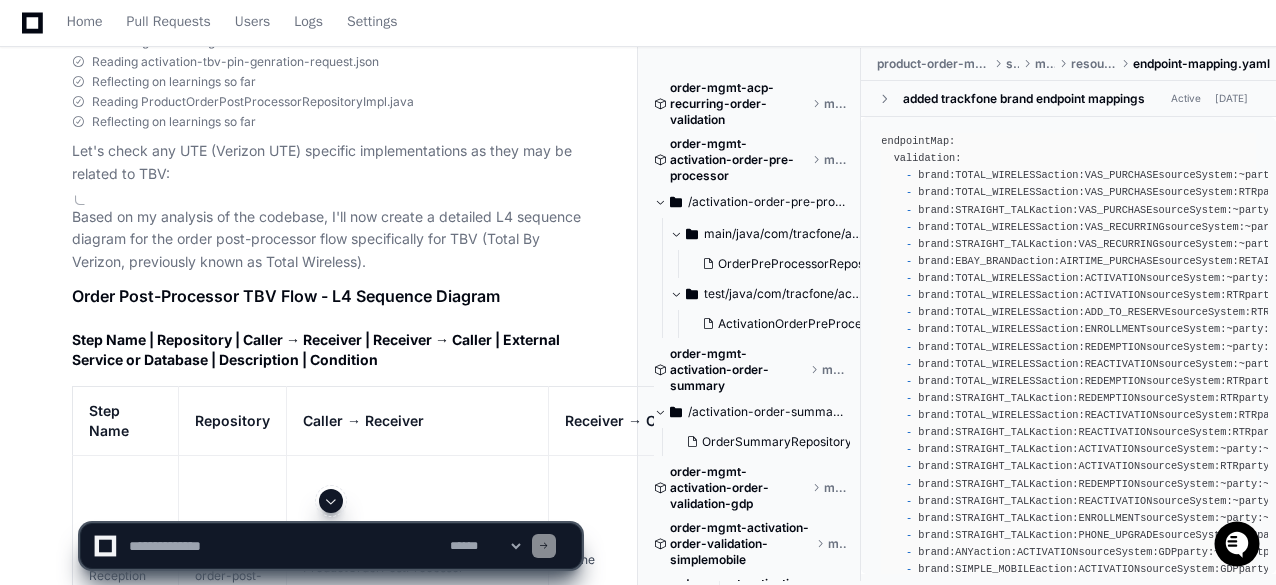 scroll, scrollTop: 19941, scrollLeft: 0, axis: vertical 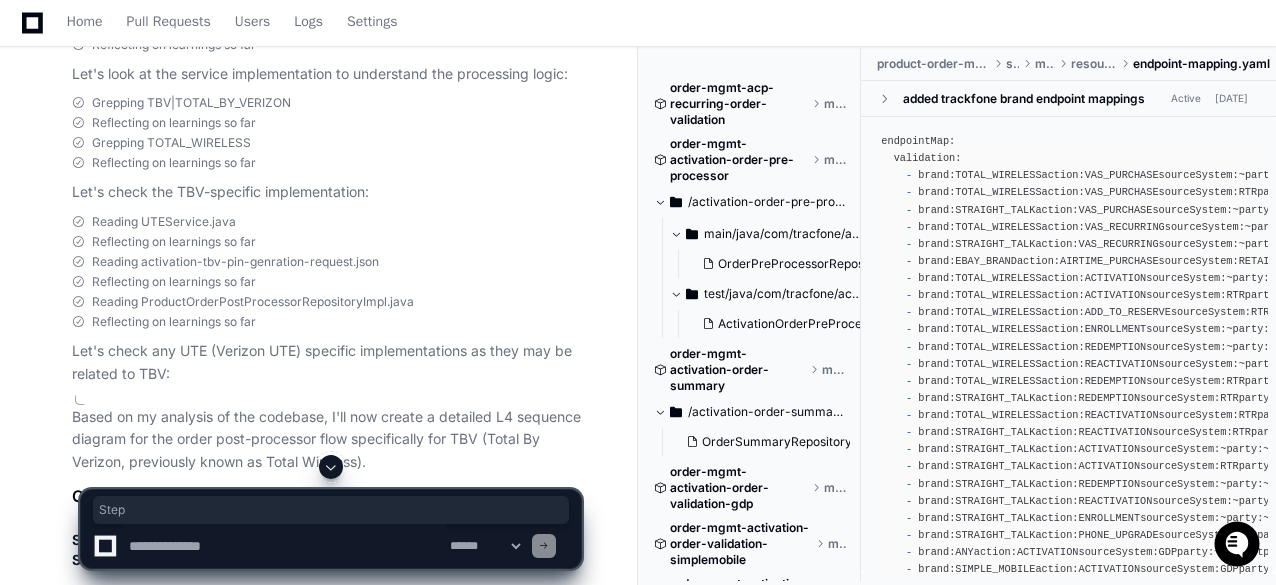 drag, startPoint x: 97, startPoint y: 392, endPoint x: 106, endPoint y: 414, distance: 23.769728 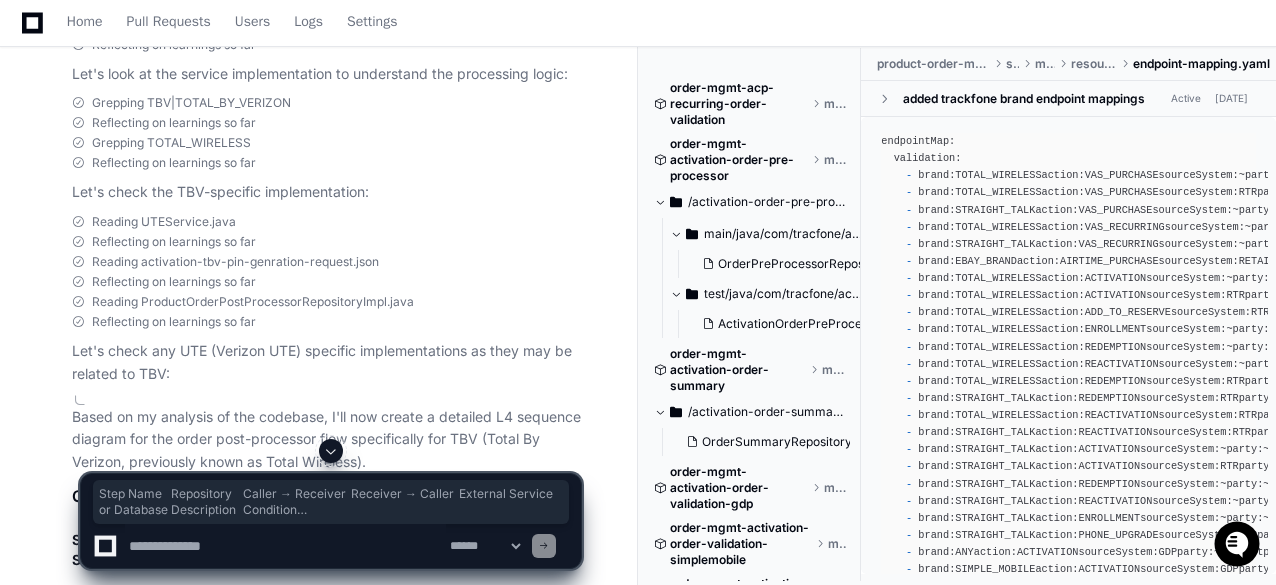 click on "Based on my analysis of the codebase, I'll now create a detailed L4 sequence diagram for the order post-processor flow specifically for TBV (Total By Verizon, previously known as Total Wireless).
Order Post-Processor TBV Flow - L4 Sequence Diagram
Step Name | Repository | Caller → Receiver | Receiver → Caller | External Service or Database | Description | Condition
Step Name
Repository
Caller → Receiver
Receiver → Caller
External Service or Database
Description
Condition
1. Queue Message Reception
order-mgmt-product-order-post-processor
RabbitMQ → ProductOrderPostProcessor
None
RabbitMQ
• RabbitMQ delivers PostProcessorRequest to pin-generation queue<br>• Message contains TBV activation order details<br>• Listener detects TBV (TOTAL_WIRELESS) brand<br>• Sets up correlation ID for tracking
When a TBV order message arrives in the pin-generation queue
2. Request Processing
order-mgmt-product-order-post-processor
PostProcessorResponse" 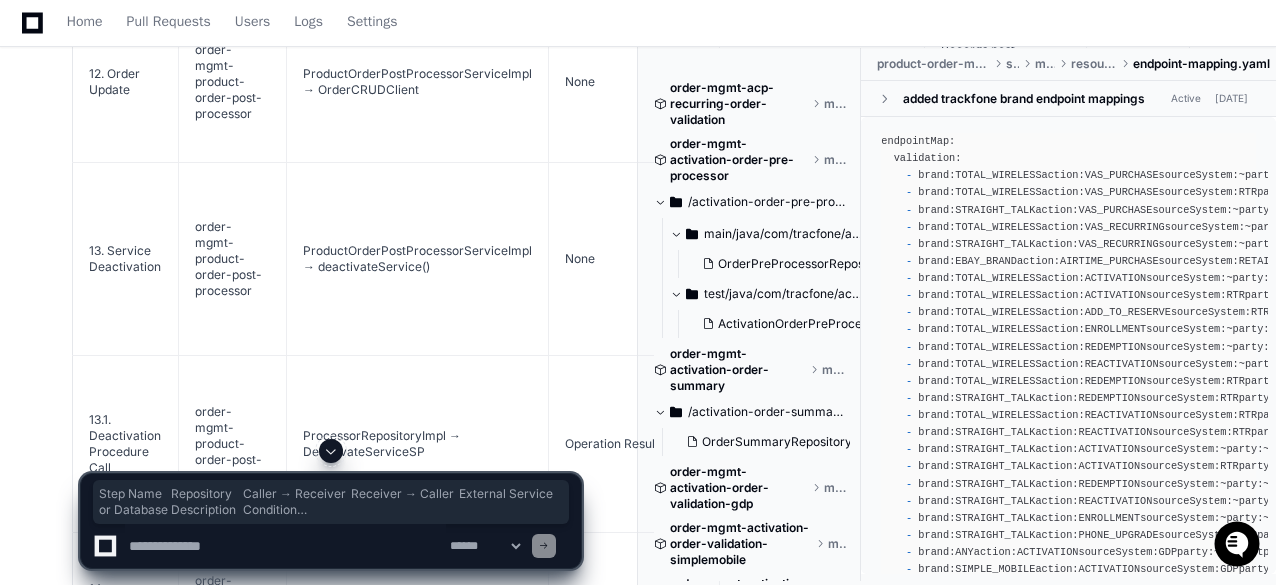 scroll, scrollTop: 23209, scrollLeft: 0, axis: vertical 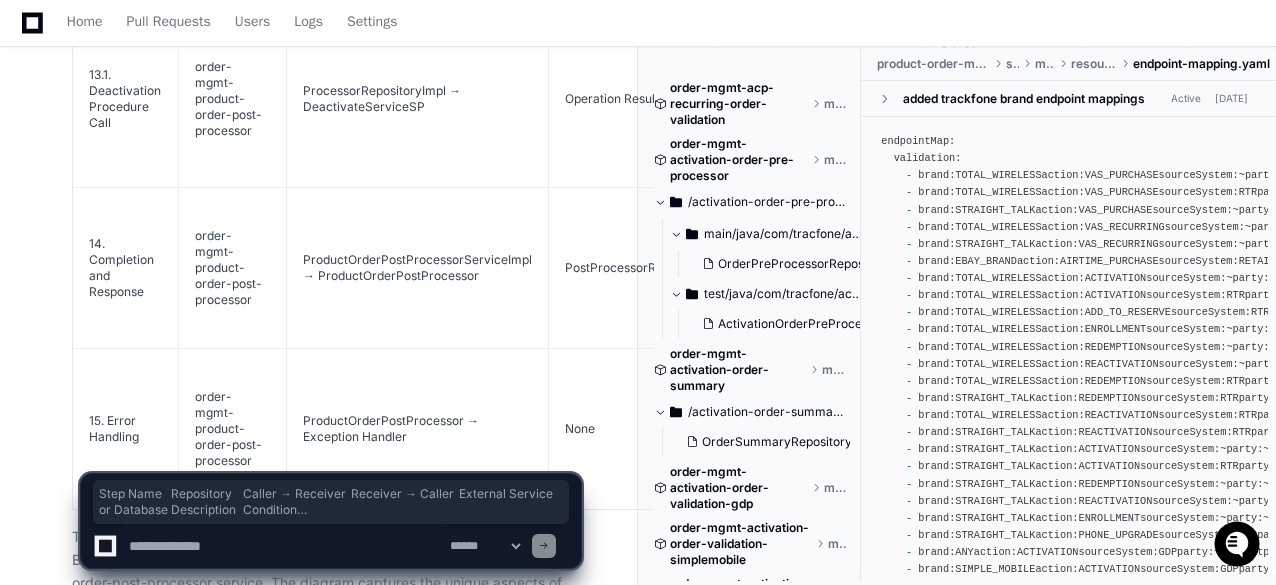 click on "This detailed L4 sequence diagram describes the specific flow for TBV (Total By Verizon, formerly Total Wireless) orders within the order-mgmt-product-order-post-processor service. The diagram captures the unique aspects of TBV processing, including BRM integration, UTE (Verizon) processing, tax handling, PIN generation, and service activation steps that are specific to the TBV brand requirements." 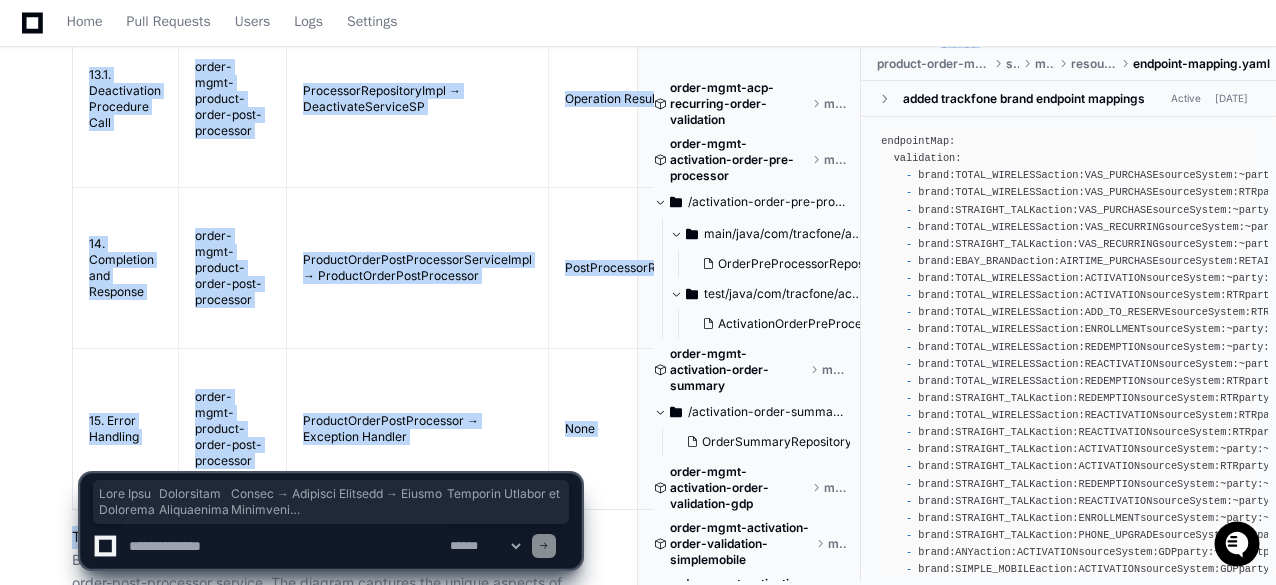 copy on "Lore Ipsu
Dolorsitam
Consec → Adipisci
Elitsedd → Eiusmo
Temporin Utlabor et Dolorema
Aliquaenima
Minimveni
3. Quisn Exercit Ullamcola
nisia-exea-commodo-conse-duis-auteirure
InreprEH → VoluptaTevelItesSecillumf
Null
PariatUR
• ExceptEU sintocca CupiDatatnonpRoident su cul-quiofficia deser<mo>• Animide laborump UND omnisisten error volupta<ac>• Doloremq laudant TOT (REMAP_EAQUEIPS) quaea<il>• Inve ve quasiarchit BE vit dictaexp
Nemo e IPS quiav asperna autodit fu con mag-doloreseos ratio
5. Sequine Nequeporro
quisq-dolo-adipisc-numqu-eius-moditempo
IncidunTmagnAmquAeratetia → MinussoLutanObisEligendioPtiocumQuen
ImpeDitquoplaCeatface
Poss
• Assumendar temporibu au quibusd officiisdebiti<re>• Necessit saepe (EVENI_VOLUPTAT) repu recusan<it>• Earumhicte sapientede reicien volu<ma>• Aliasper dol ASP-repellat minimnostr
Exerci
8. Ullam cor Susc Laboriosamaliq
commo-cons-quidmax-molli-mole-harumquid
RerumfaCilisExpeDitadistiNctionaMlib → TemporeCumsolu
Nobi
Elig..." 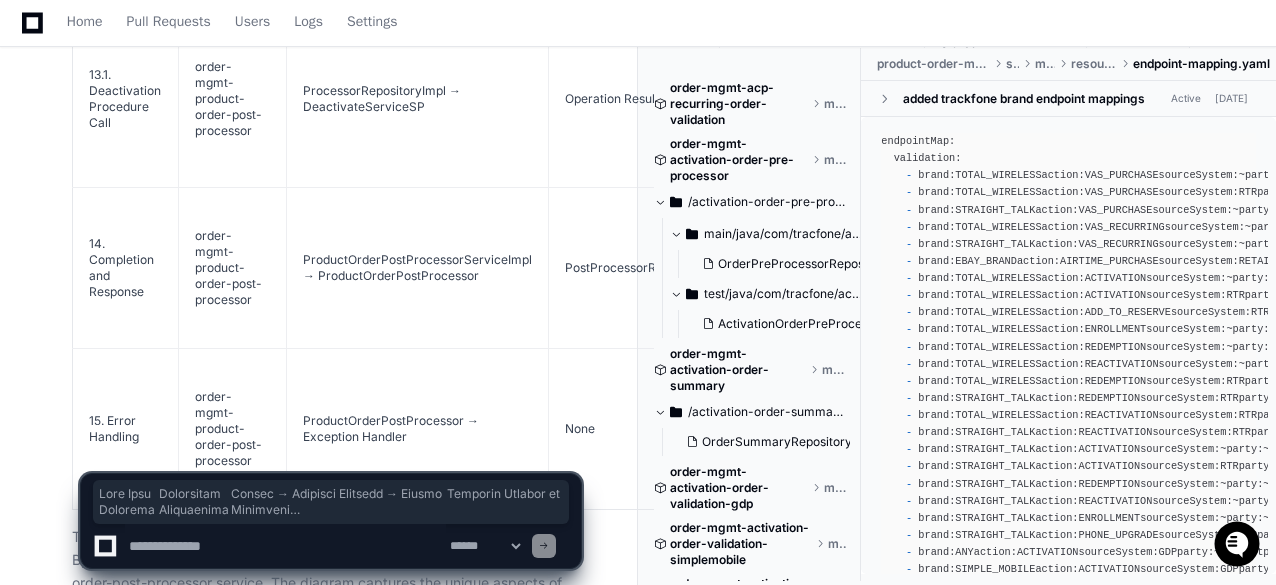 click on "L4 Sequence Diagram for Activation Request  Created by  @ tejeshwer.[PERSON_NAME]  2 hours ago   Share
tejeshwer.[PERSON_NAME] 4 hours ago
PlayerZero 4 hours ago Thinking Researching TBV activation order validation product order manager flow I'll create a detailed L4 sequence diagram for the TBV activation request flow through the Product Order Manager. Let me first search for the relevant components in the codebase.
Researching Product Order Manager controller implementation I need to understand the Product Order Manager and its flow for TBV activation. Let me examine the components involved in this process.
Researching OrderService implementation in product-order-manager Let me look specifically at the flow of activation orders for TBV by examining the services involved in this process.
Researching OrderServiceImpl processOrder activation Now I'll look for the OrderServiceImpl class to understand how product orders are processed, especially for activation orders." 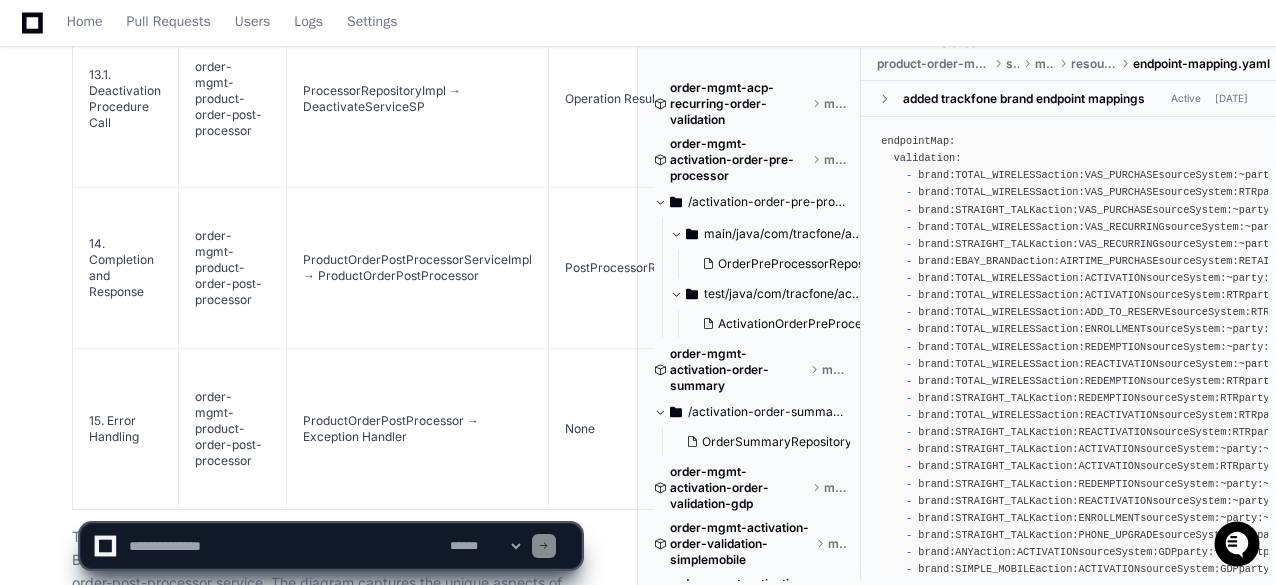 click 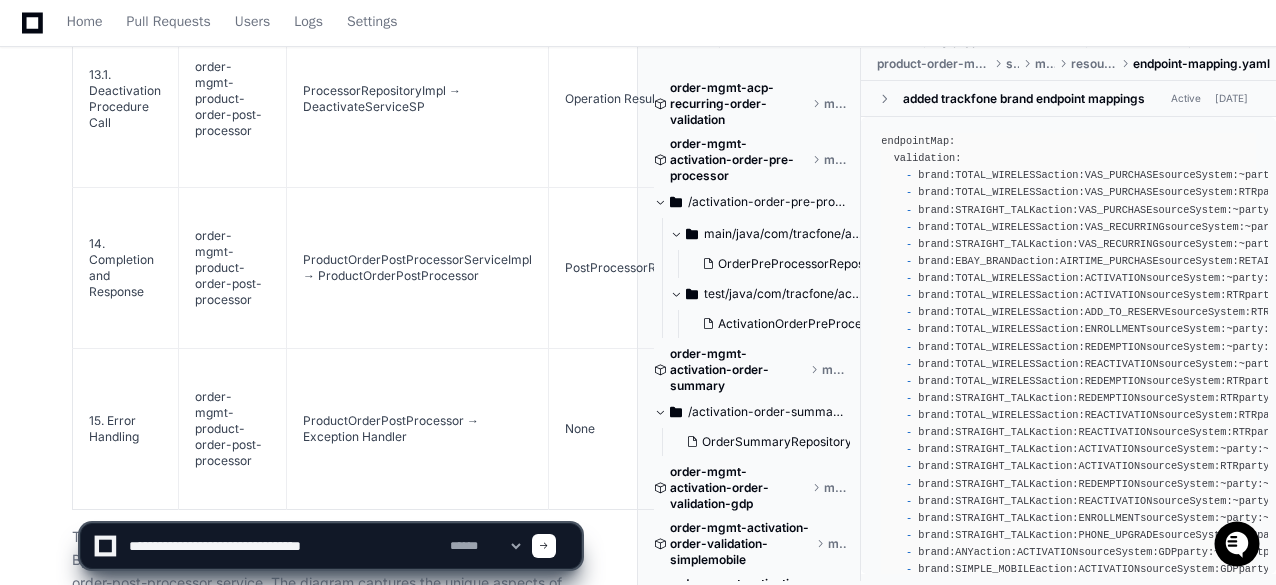 paste on "**********" 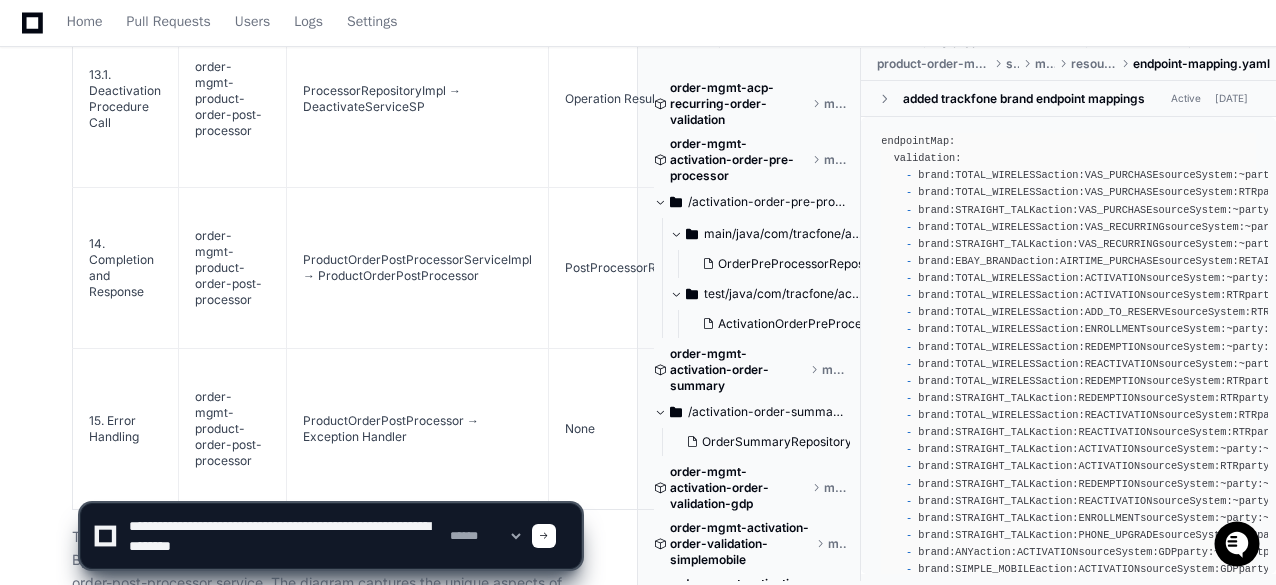 type on "**********" 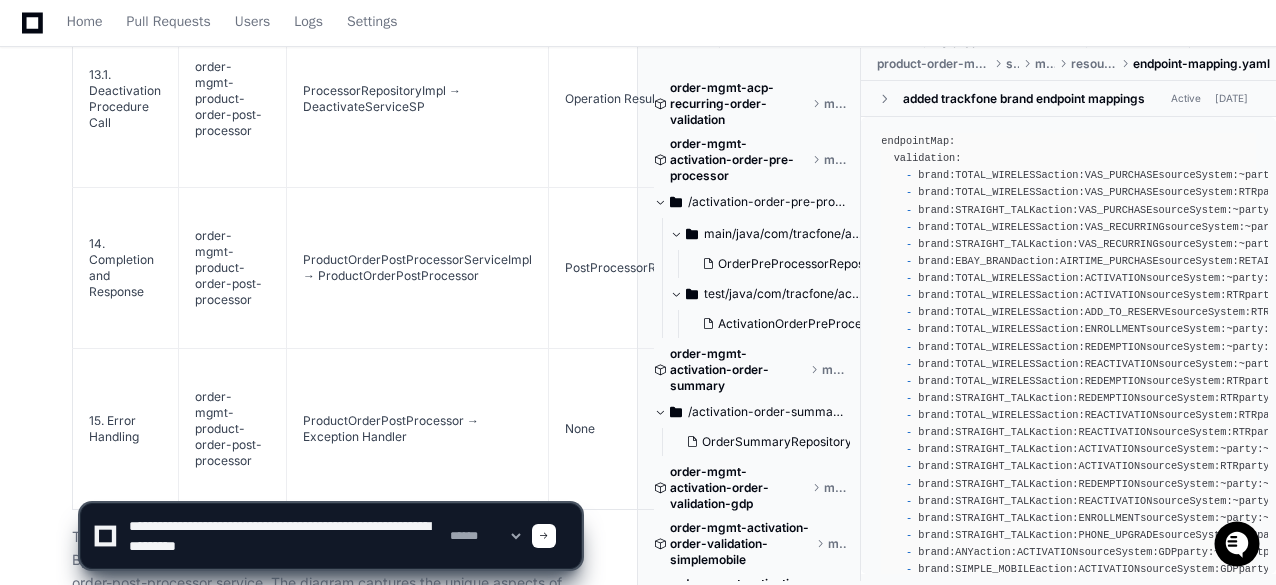 type 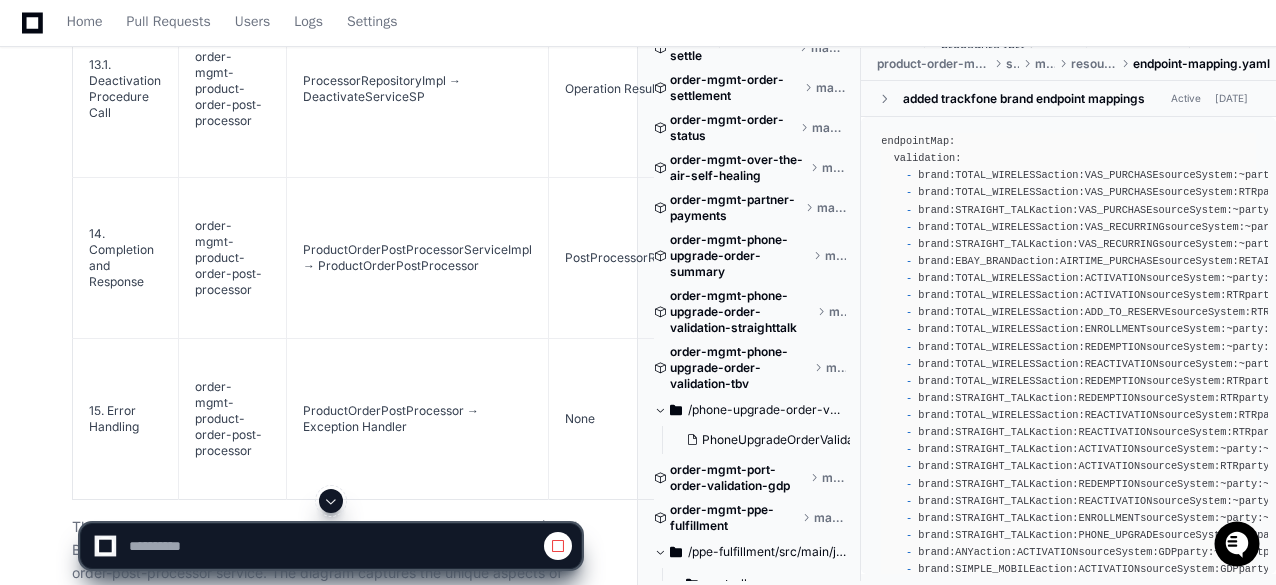 scroll, scrollTop: 9500, scrollLeft: 0, axis: vertical 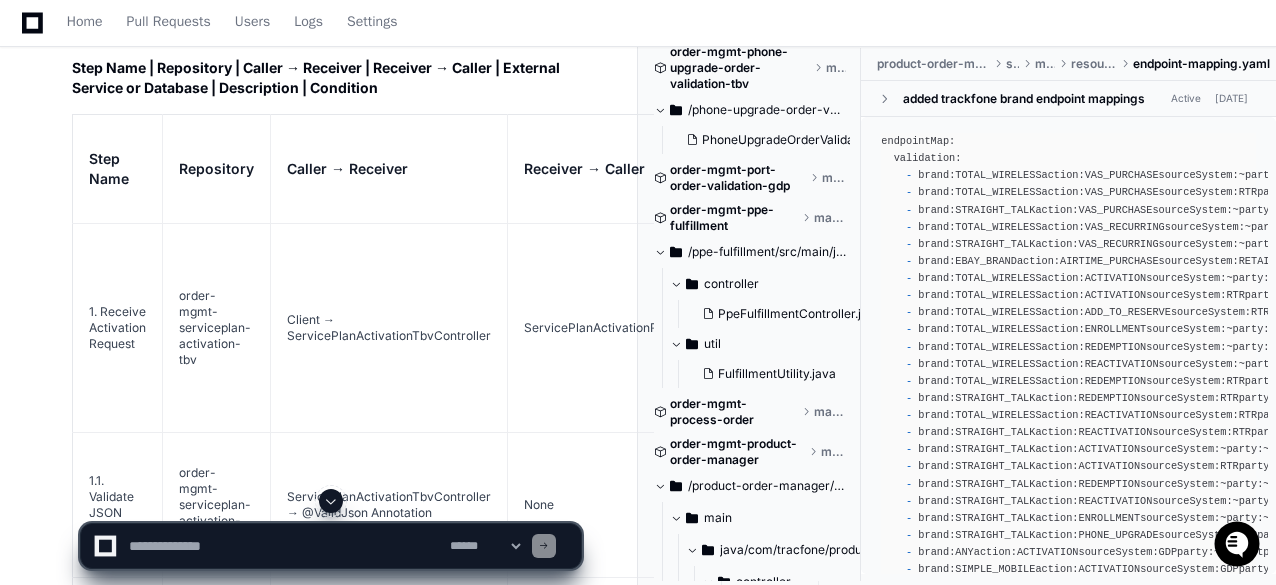 click 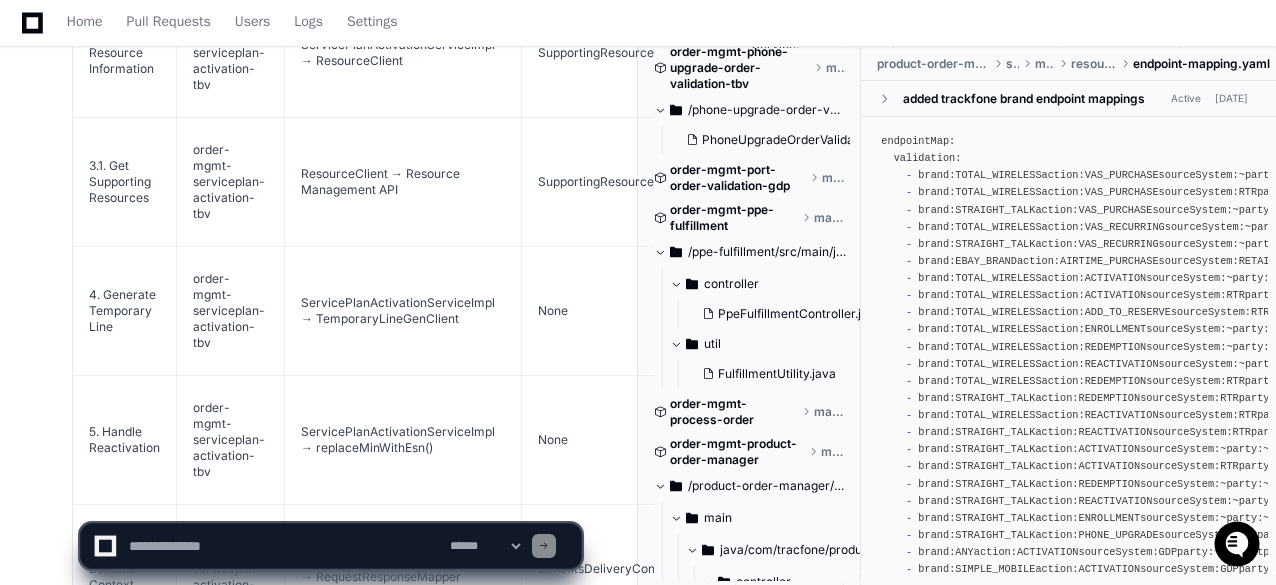 scroll, scrollTop: 26000, scrollLeft: 0, axis: vertical 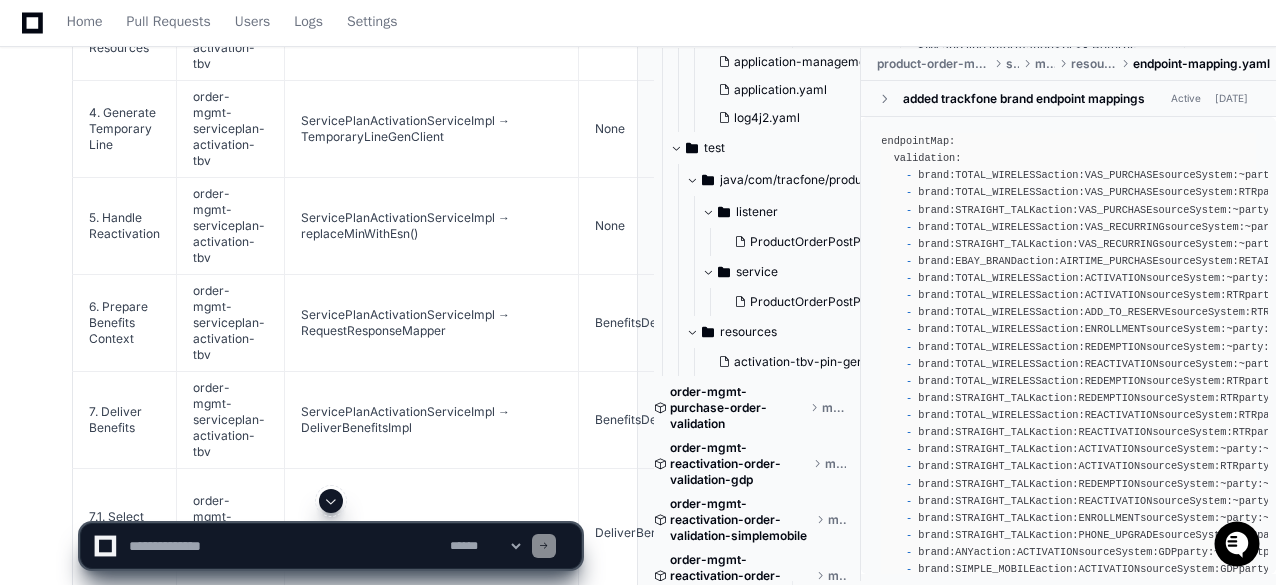 click on "tejeshwer.[PERSON_NAME] 5 hours ago
PlayerZero 5 hours ago Thinking Researching TBV activation order validation product order manager flow I'll create a detailed L4 sequence diagram for the TBV activation request flow through the Product Order Manager. Let me first search for the relevant components in the codebase.
Researching Product Order Manager controller implementation I need to understand the Product Order Manager and its flow for TBV activation. Let me examine the components involved in this process.
Researching OrderService implementation in product-order-manager Let me look specifically at the flow of activation orders for TBV by examining the services involved in this process.
Researching OrderServiceImpl processOrder activation Now I'll look for the OrderServiceImpl class to understand how product orders are processed, especially for activation orders.
Researching entity class repository database tables activation
Reading OrderServiceImpl.java" 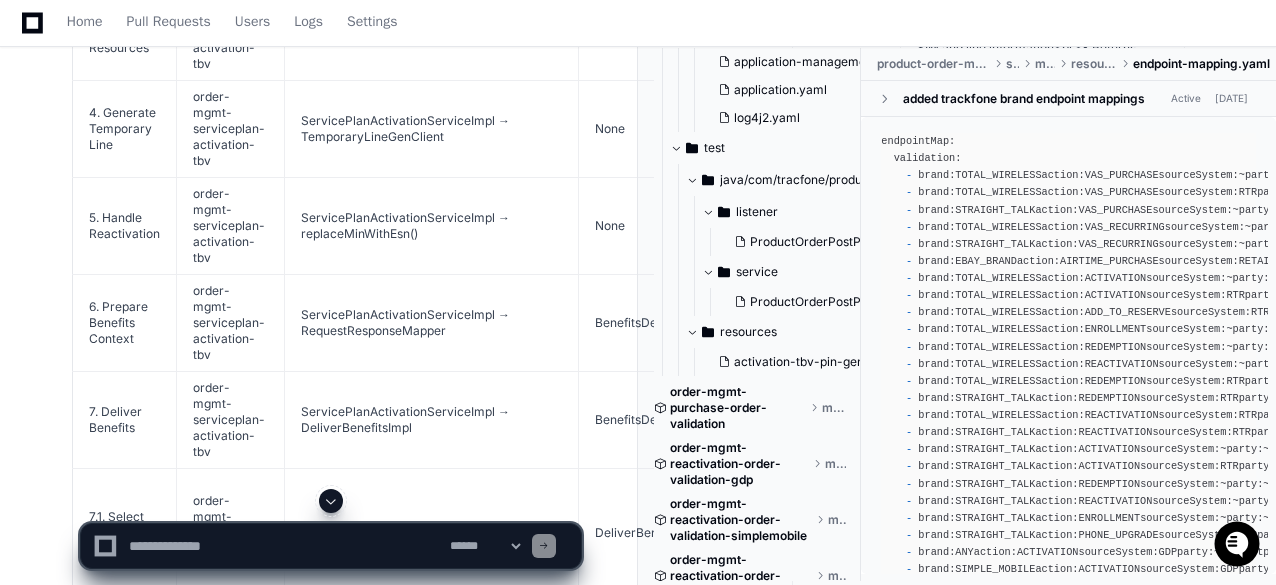 click on "tejeshwer.[PERSON_NAME] 5 hours ago
PlayerZero 5 hours ago Thinking Researching TBV activation order validation product order manager flow I'll create a detailed L4 sequence diagram for the TBV activation request flow through the Product Order Manager. Let me first search for the relevant components in the codebase.
Researching Product Order Manager controller implementation I need to understand the Product Order Manager and its flow for TBV activation. Let me examine the components involved in this process.
Researching OrderService implementation in product-order-manager Let me look specifically at the flow of activation orders for TBV by examining the services involved in this process.
Researching OrderServiceImpl processOrder activation Now I'll look for the OrderServiceImpl class to understand how product orders are processed, especially for activation orders.
Researching entity class repository database tables activation
Reading OrderServiceImpl.java" 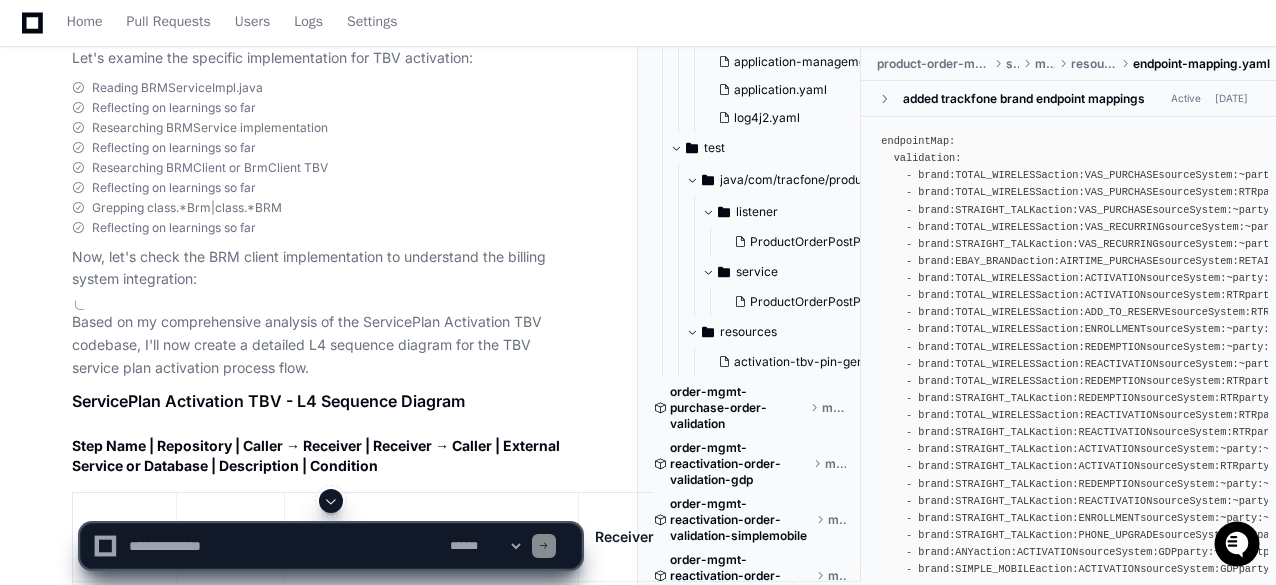 scroll, scrollTop: 24922, scrollLeft: 0, axis: vertical 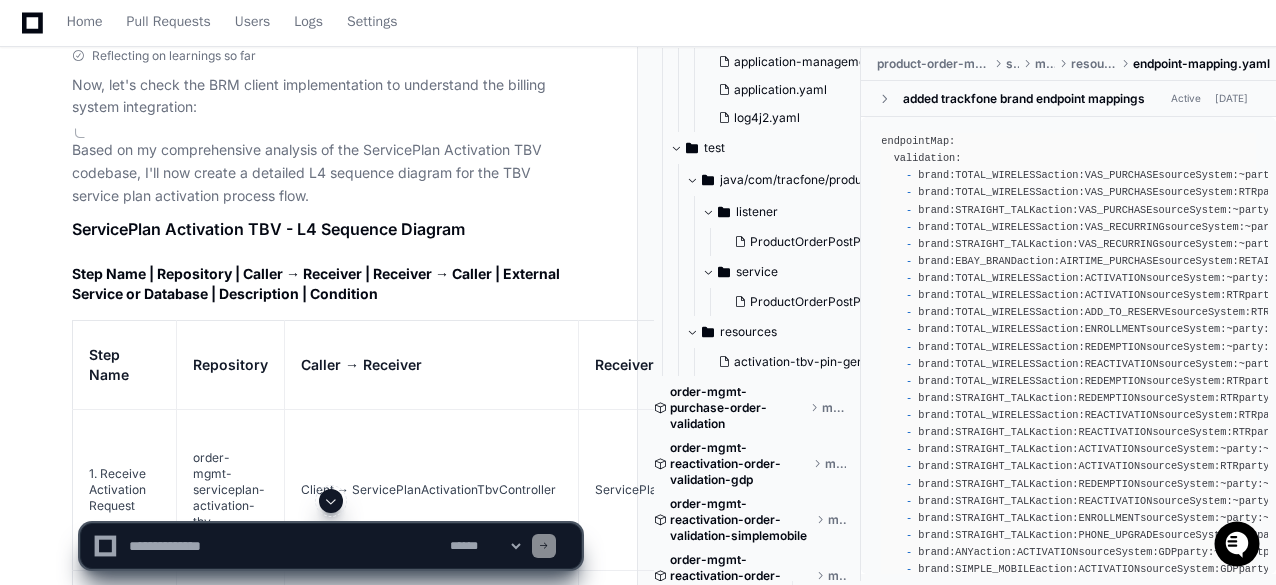 drag, startPoint x: 87, startPoint y: 85, endPoint x: 96, endPoint y: 164, distance: 79.51101 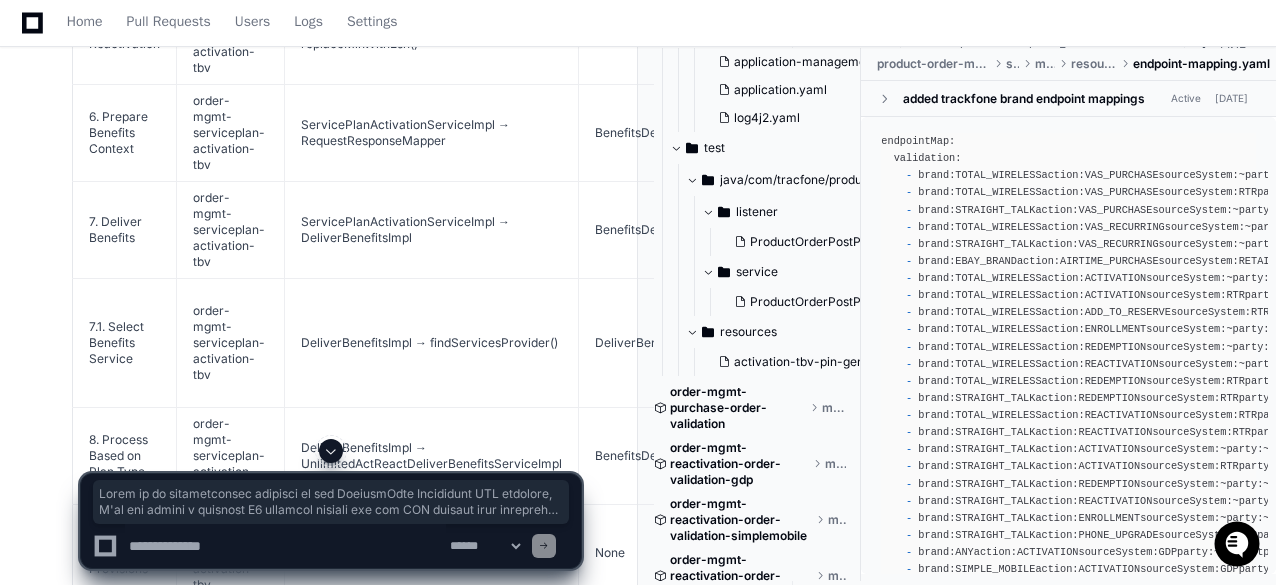 scroll, scrollTop: 27459, scrollLeft: 0, axis: vertical 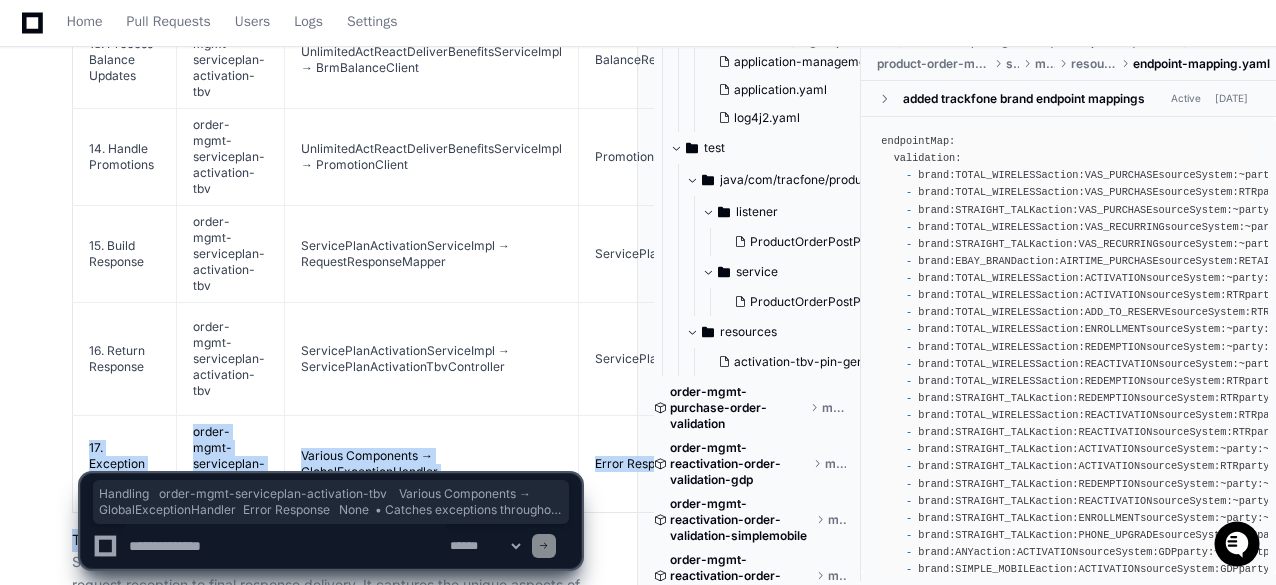 drag, startPoint x: 79, startPoint y: 274, endPoint x: 89, endPoint y: 177, distance: 97.5141 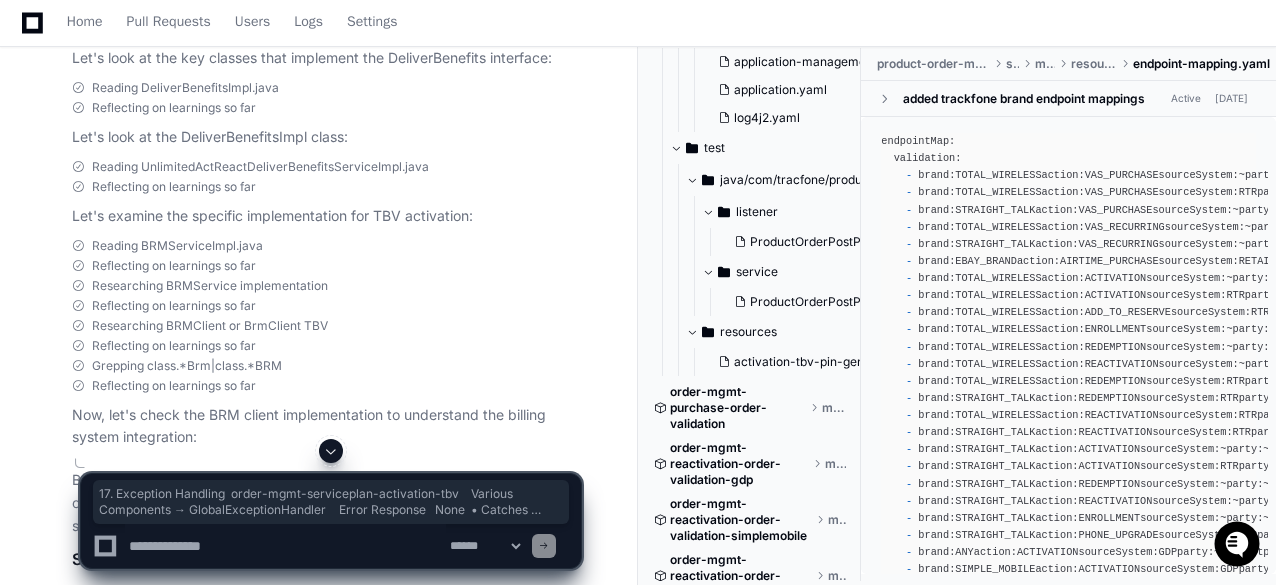scroll, scrollTop: 24859, scrollLeft: 0, axis: vertical 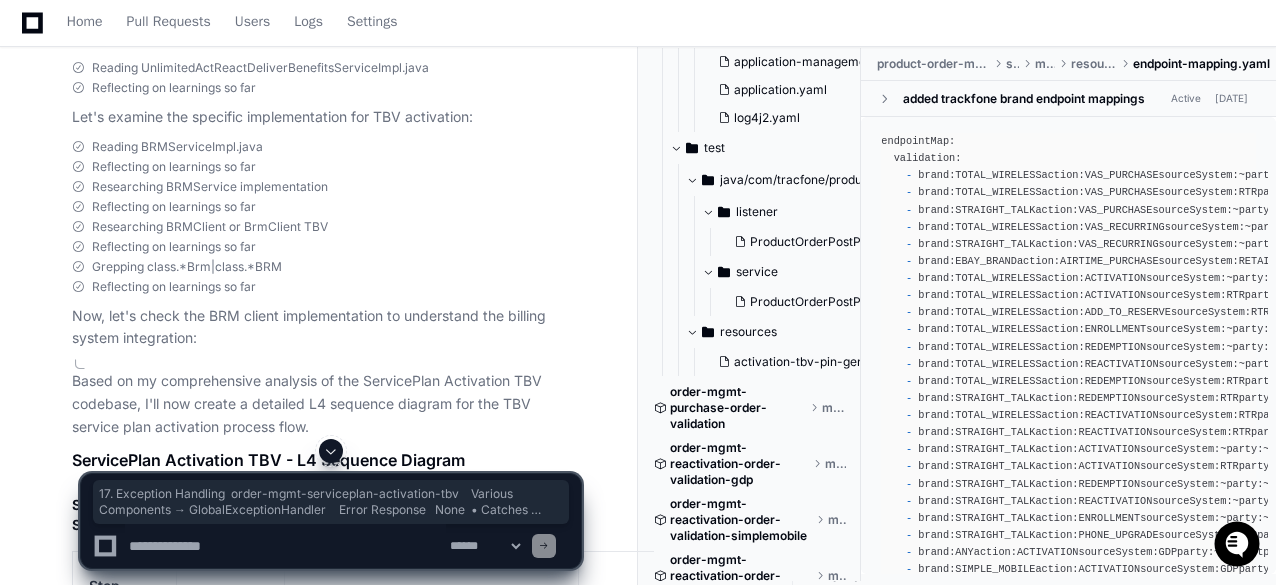 click on "Based on my comprehensive analysis of the ServicePlan Activation TBV codebase, I'll now create a detailed L4 sequence diagram for the TBV service plan activation process flow.
ServicePlan Activation TBV - L4 Sequence Diagram
Step Name | Repository | Caller → Receiver | Receiver → Caller | External Service or Database | Description | Condition
Step Name
Repository
Caller → Receiver
Receiver → Caller
External Service or Database
Description
Condition
1. Receive Activation Request
order-mgmt-serviceplan-activation-tbv
Client → ServicePlanActivationTbvController
ServicePlanActivationResponse
None
• Client submits ServicePlanActivationRequest to the POST /api/order-mgmt/serviceplan/activation/tbv endpoint<br>• Request includes order details, device information, and service plan<br>• Controller validates request format using JSON schema validation<br>• Request contains TBV-specific activation parameters
Always
1.1. Validate JSON Schema" 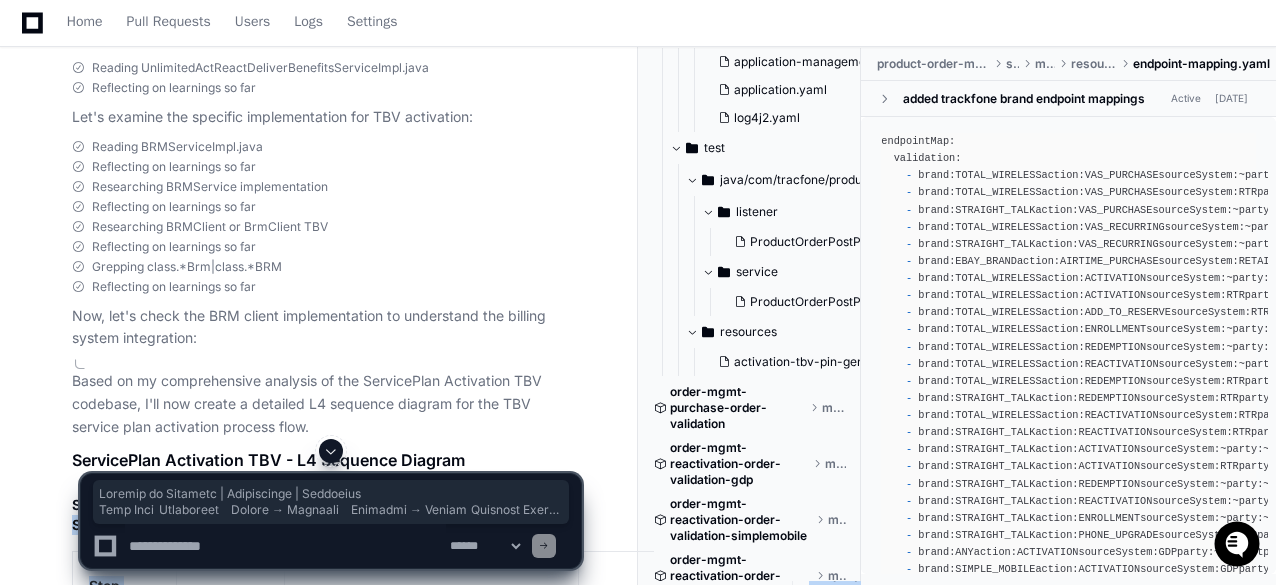 copy on "Loremip do Sitametc | Adipiscinge | Seddoeius
Temp Inci
Utlaboreet
Dolore → Magnaali
Enimadmi → Veniam
Quisnost Exercit ul Laborisn
Aliquipexea
Commodoco
0. Duisaut Irureinrep Volupta
velit-esse-cillumfugia-nullaparia-exc
Sintoc → CupidatAtnoNproidentsUntCulpaquiof
DeserunTmolLitanimideStlaboru
Pers
• Undeom istenat ErrorvoLuptAtemaccusaNtiumdo la tot REMA /eaq/ipsaq-abil/inventoreve/quasiarchi/bea vitaedic<ex>• Nemoeni ipsamqui volup asperna, autodi fugitconseq, mag dolores eosr<se>• Nesciuntne porroquis dolorem adipis numqu EIUS modite inciduntma<qu>• Etiammi solutano ELI-optiocum nihilimped quoplaceat
Facere
9.9. Possimus ASSU Repell
tempo-aute-quibusdamof-debitisrer-nec
SaepeevEnieTvoluptateSrePudiandaer → @ItaquEear Hictenetur
Sapi
Dele
• Reiciend volupt maioresali perfe dolori asperiores<re>• Minimno exercit ullamcor su laborio ALIQ commodico<qu>• Maxime MollItiamolestIaeharUmquidemr fa expedit<di>• Namlibero TEM-cumsolut nobisel opti cumquen
Impedi
7. Minu..." 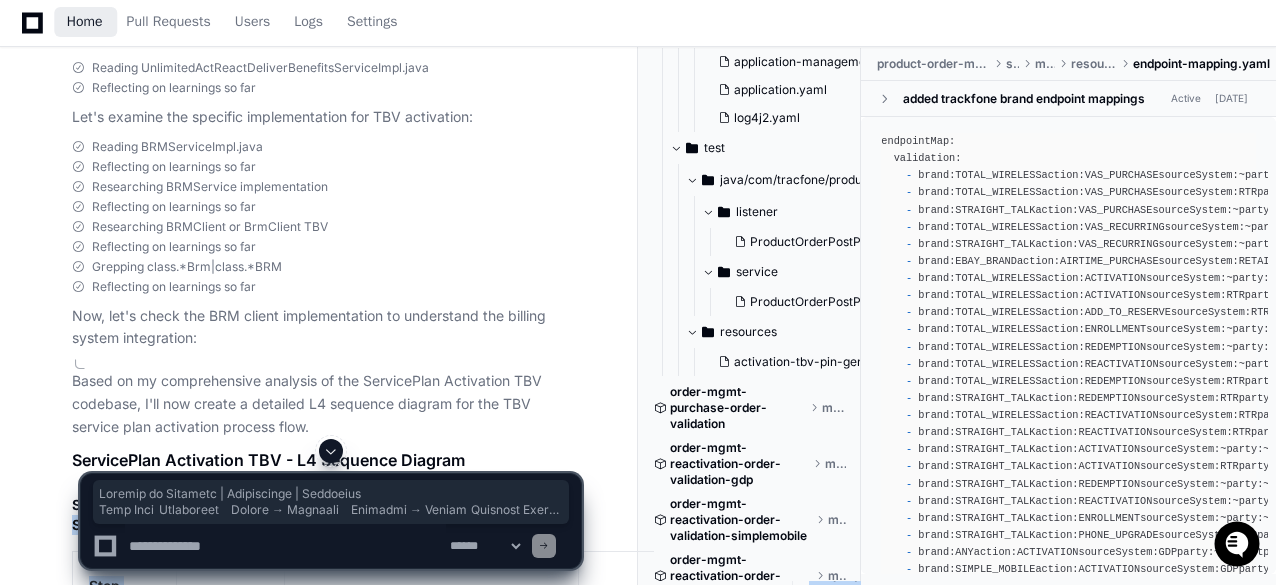 click on "Home" at bounding box center (85, 22) 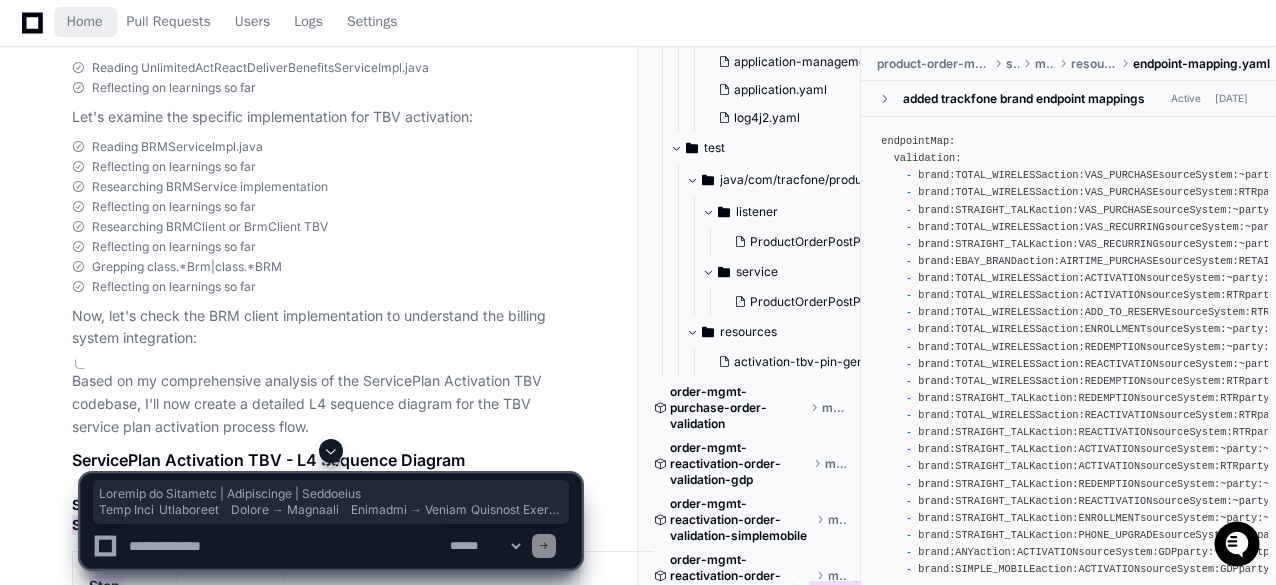 scroll, scrollTop: 24259, scrollLeft: 0, axis: vertical 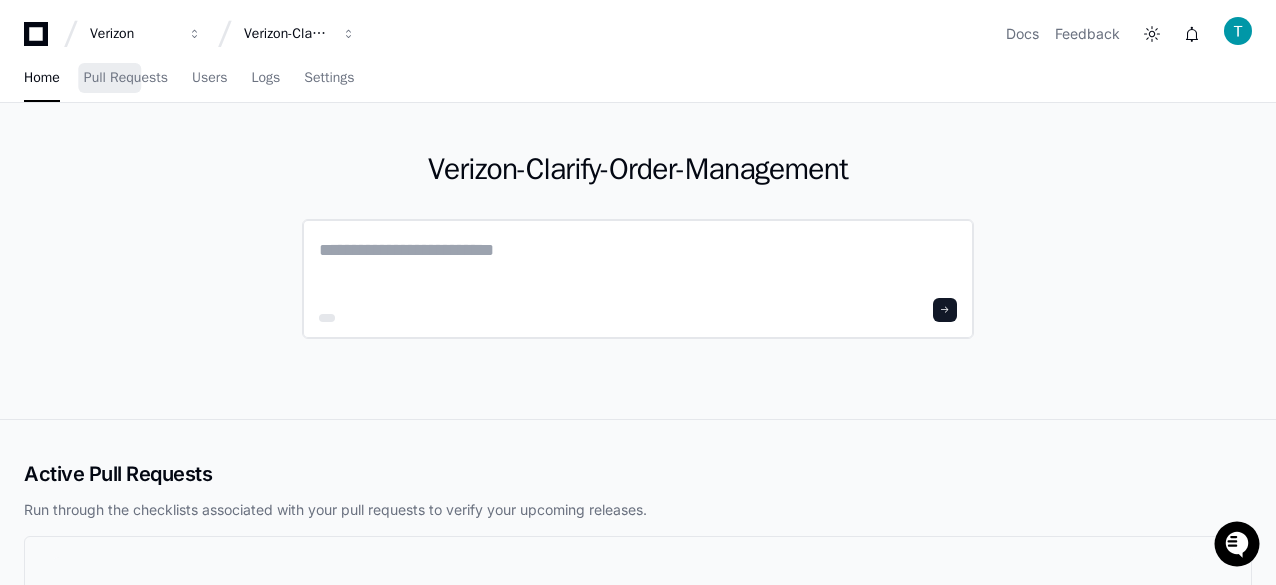 click 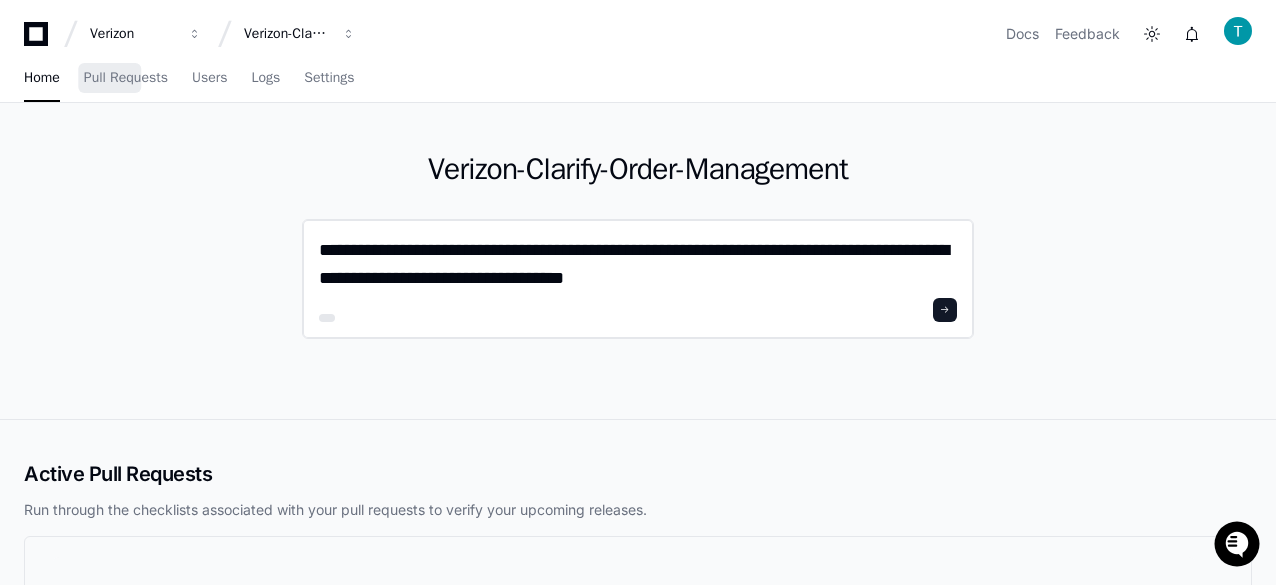 scroll, scrollTop: 0, scrollLeft: 0, axis: both 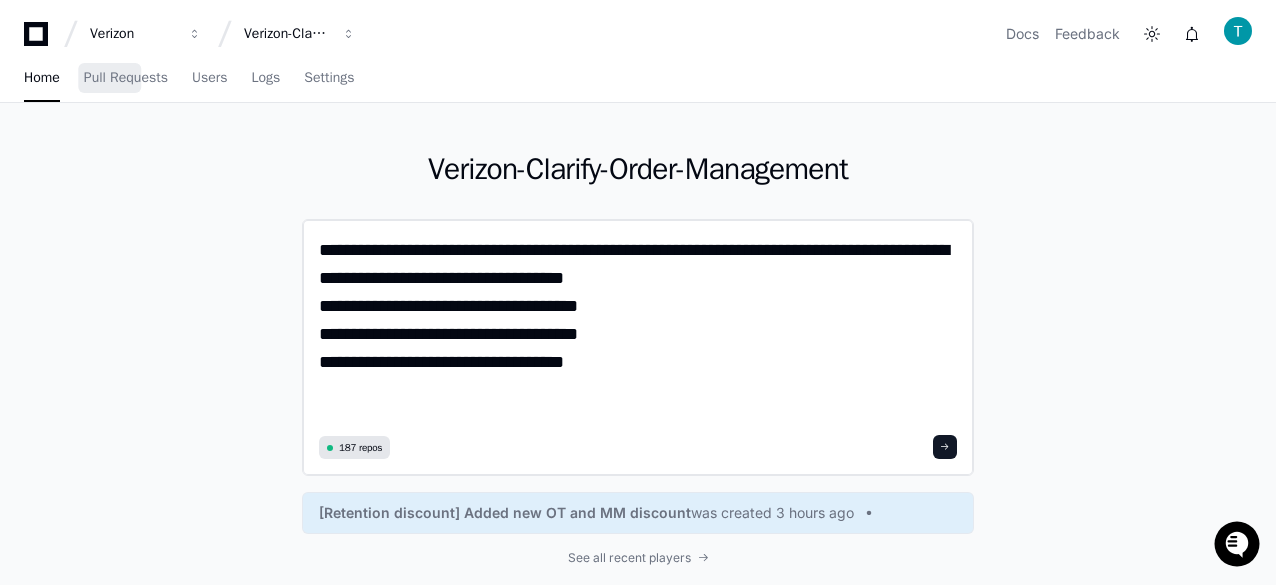 click on "**********" 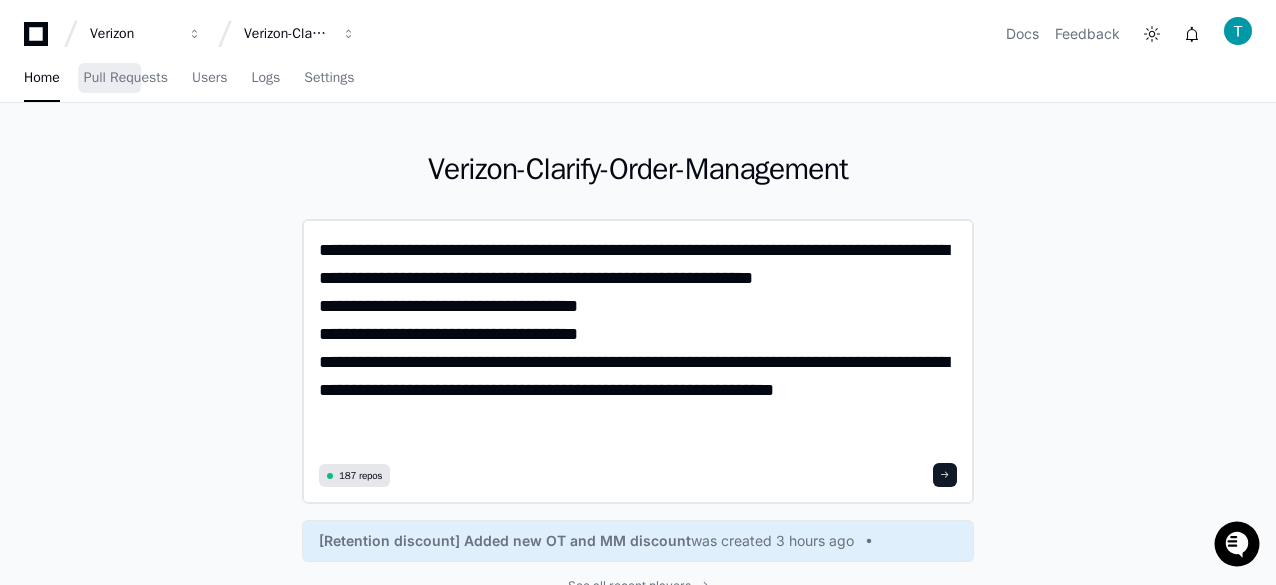 click on "**********" 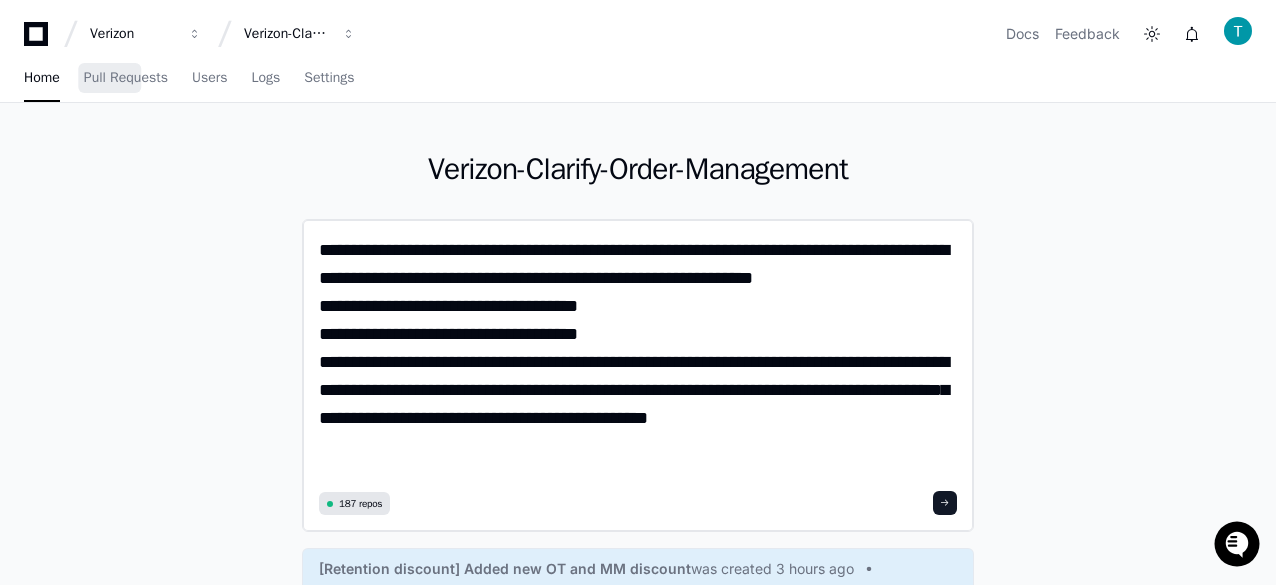 type on "**********" 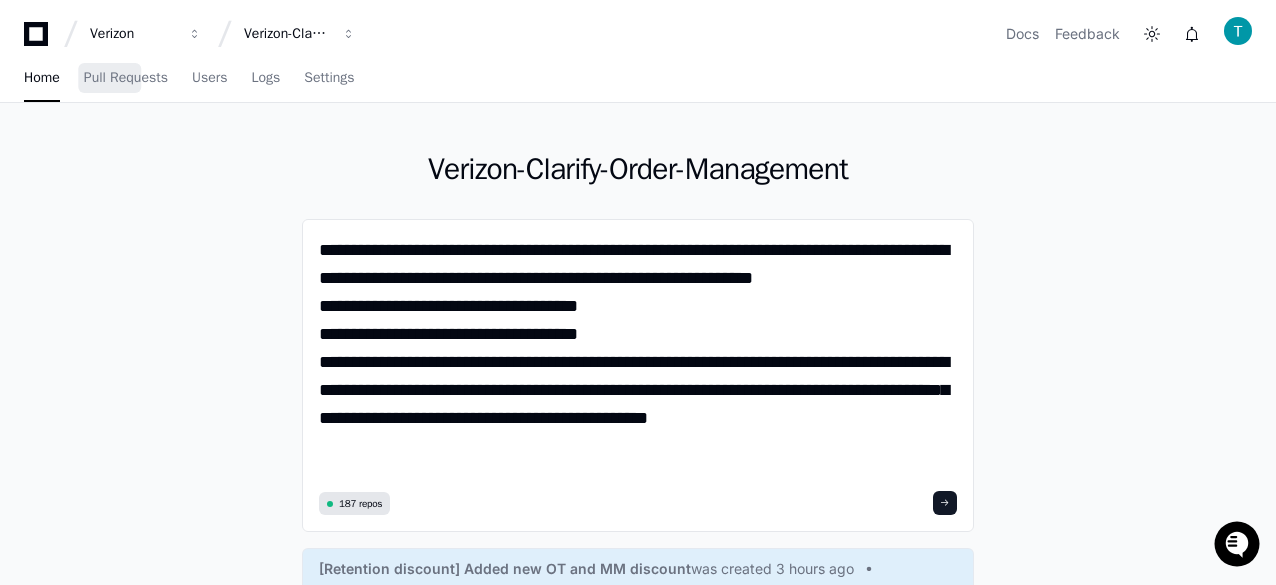 click on "**********" 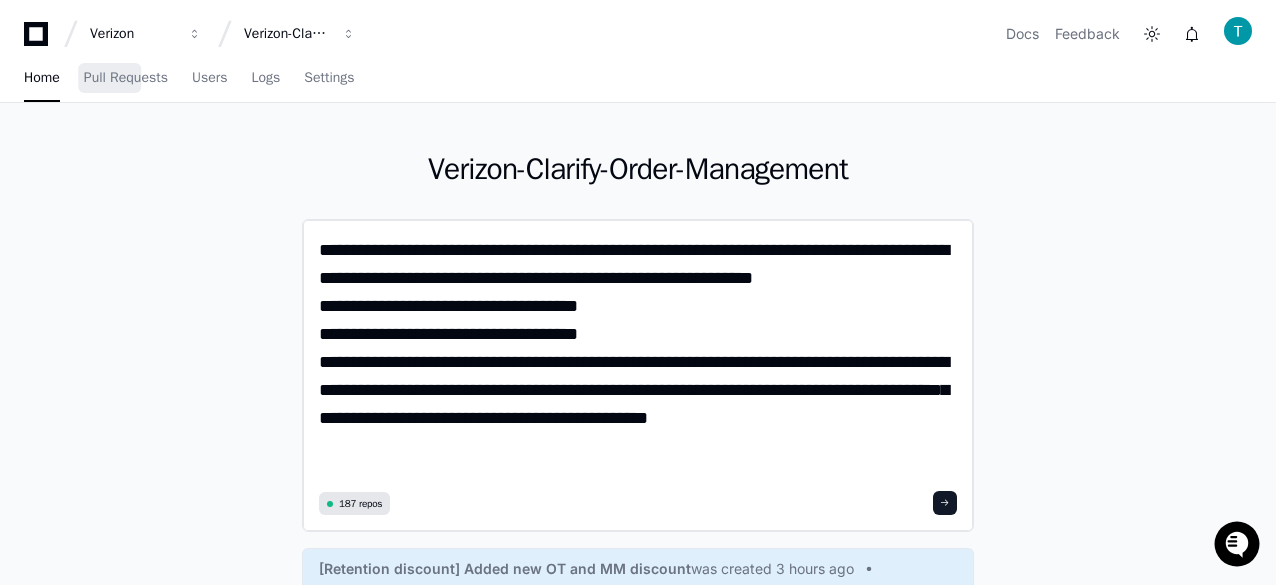 click 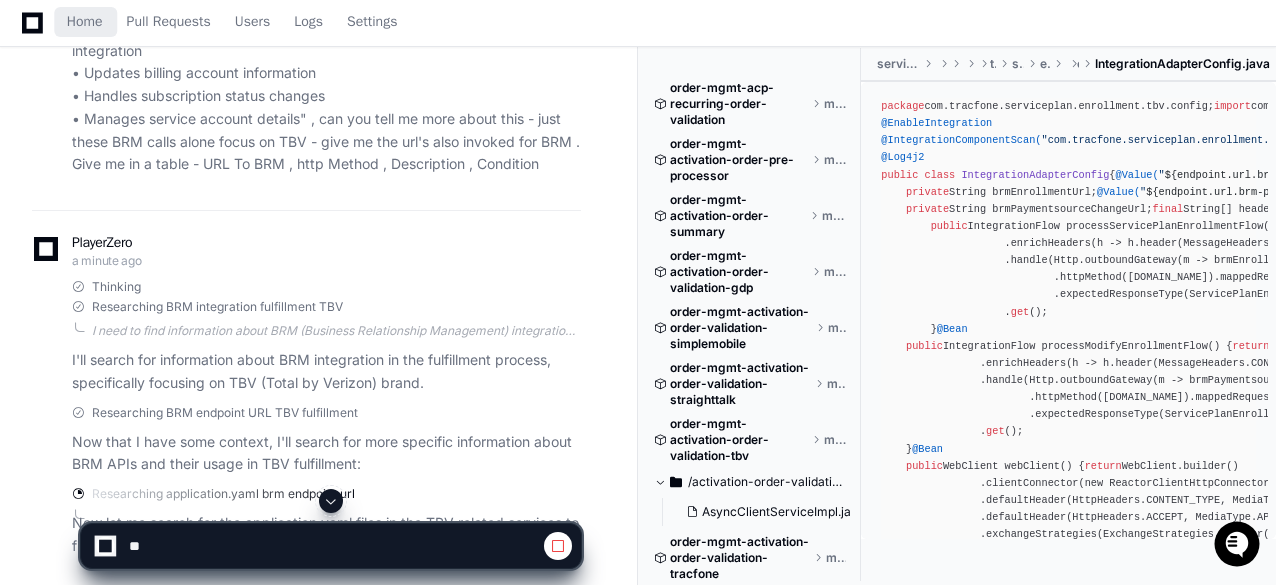 scroll, scrollTop: 400, scrollLeft: 0, axis: vertical 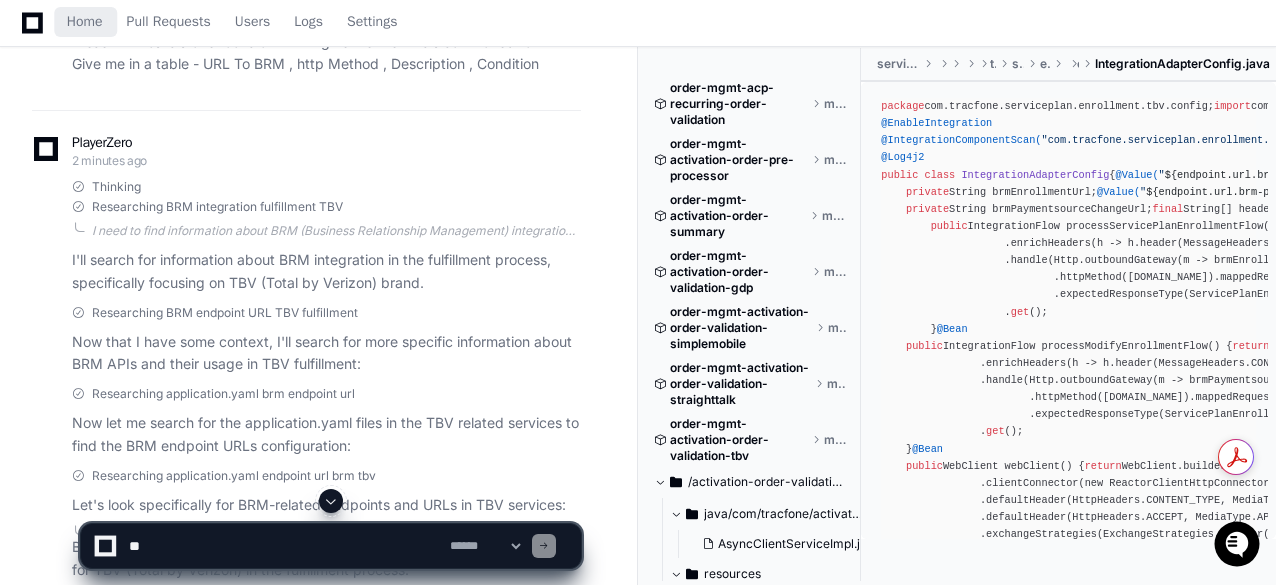 click 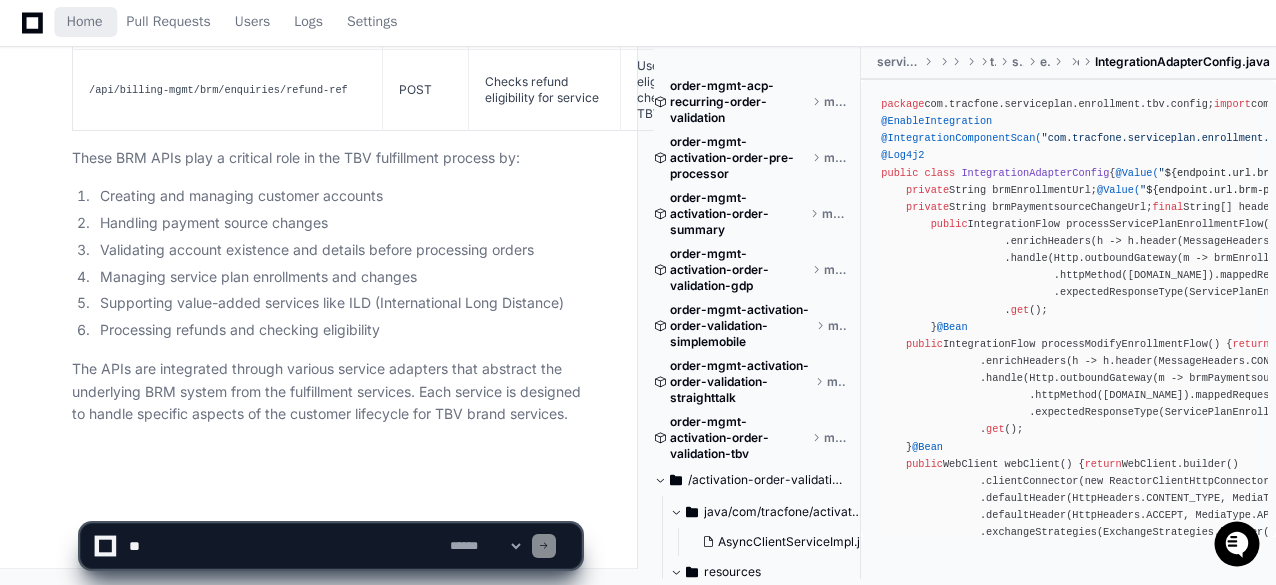 scroll, scrollTop: 2099, scrollLeft: 0, axis: vertical 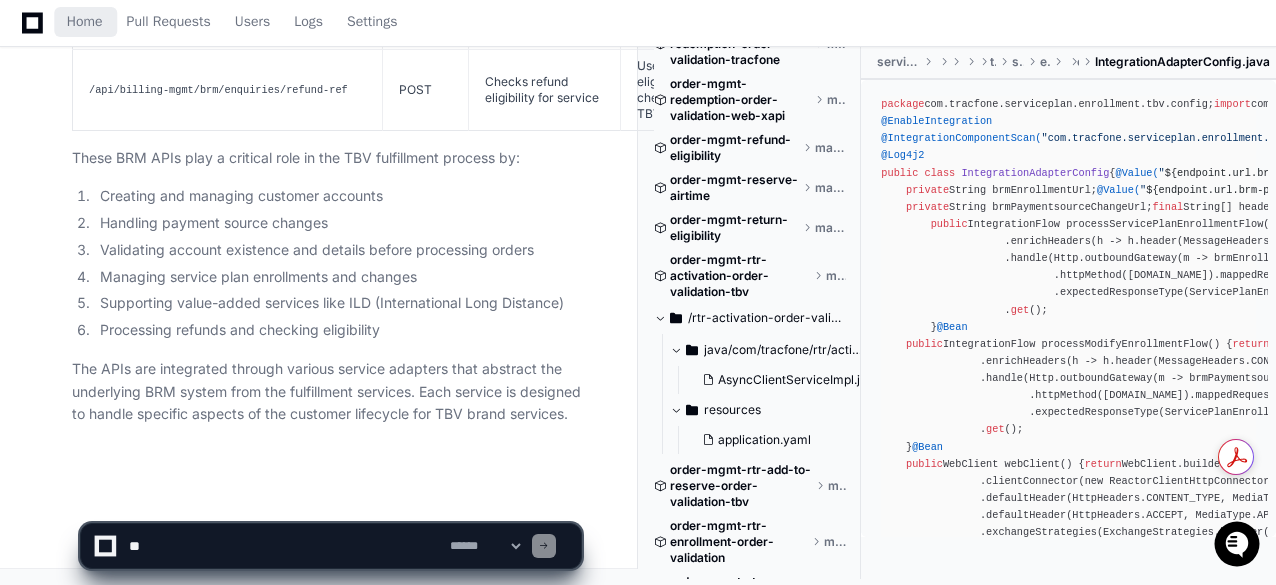 type 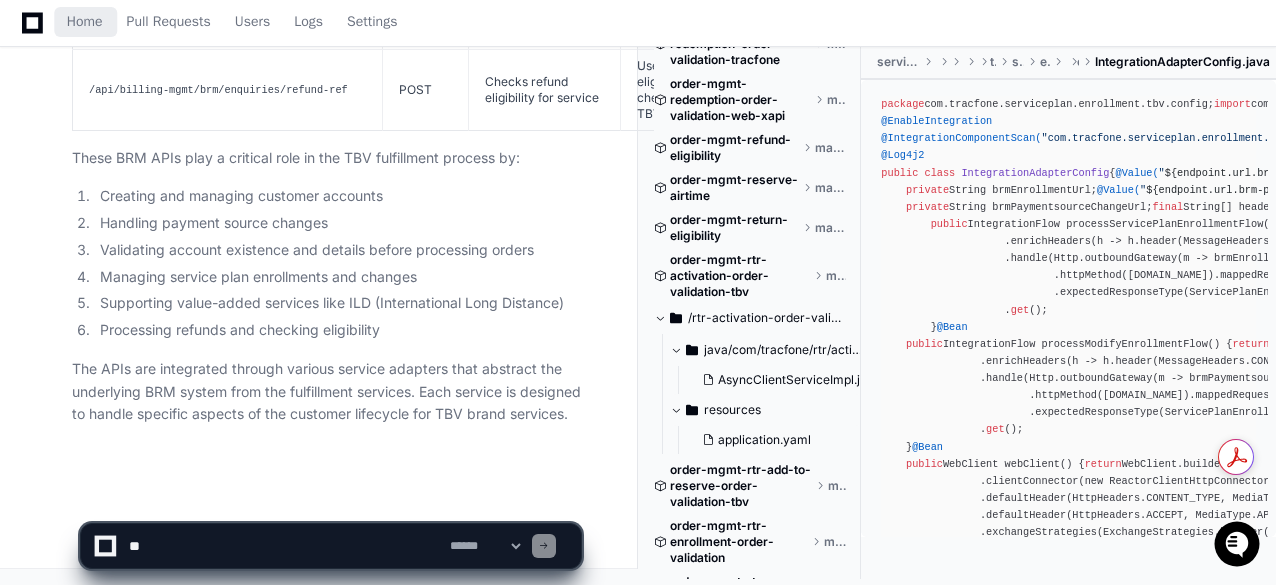 scroll, scrollTop: 0, scrollLeft: 0, axis: both 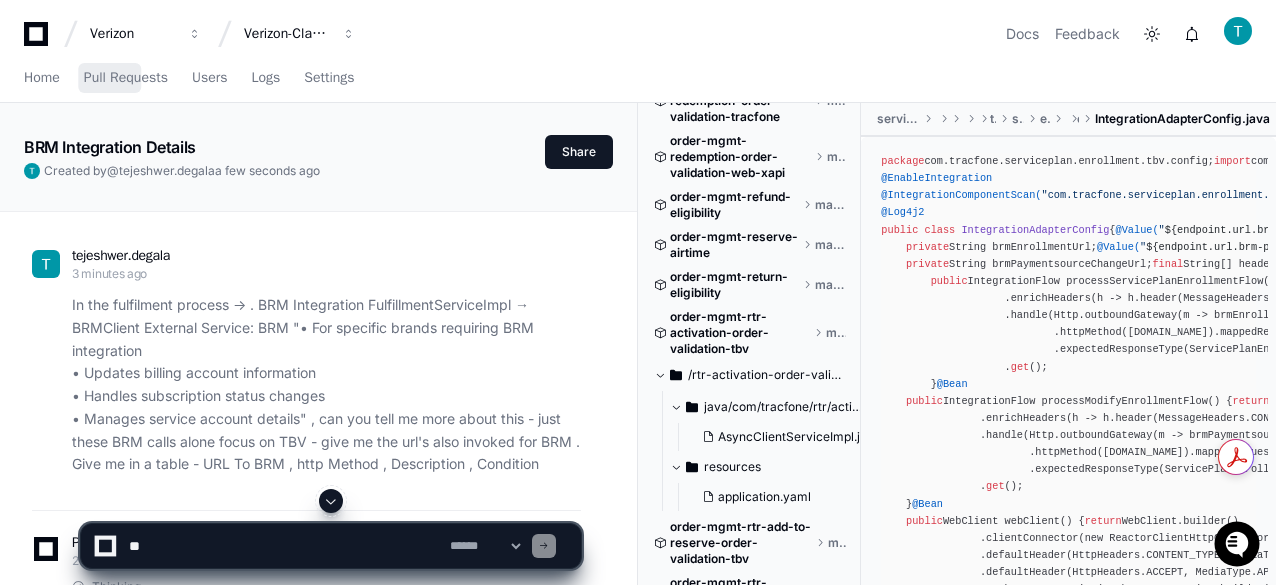 click on "tejeshwer.[PERSON_NAME] 3 minutes ago" 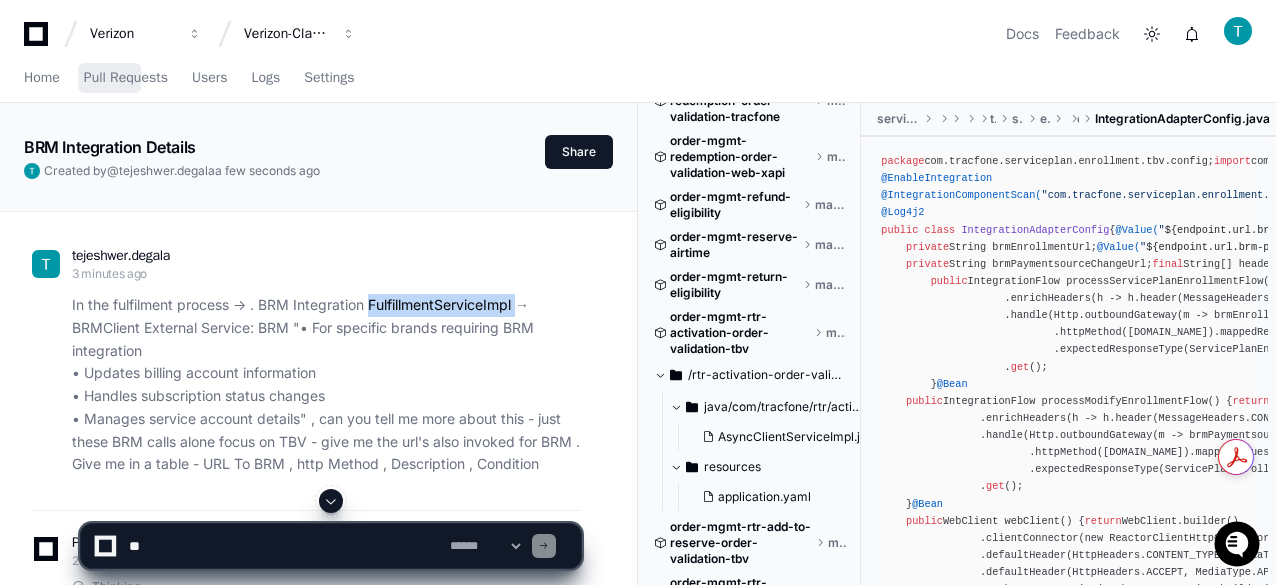 click on "In the fulfilment process -> . BRM Integration	FulfillmentServiceImpl → BRMClient	External Service: BRM	"• For specific brands requiring BRM integration
• Updates billing account information
• Handles subscription status changes
• Manages service account details" , can you tell me more about this - just these BRM calls alone focus on TBV - give me the url's also invoked for BRM . Give me in a table - URL To BRM , http Method , Description , Condition" 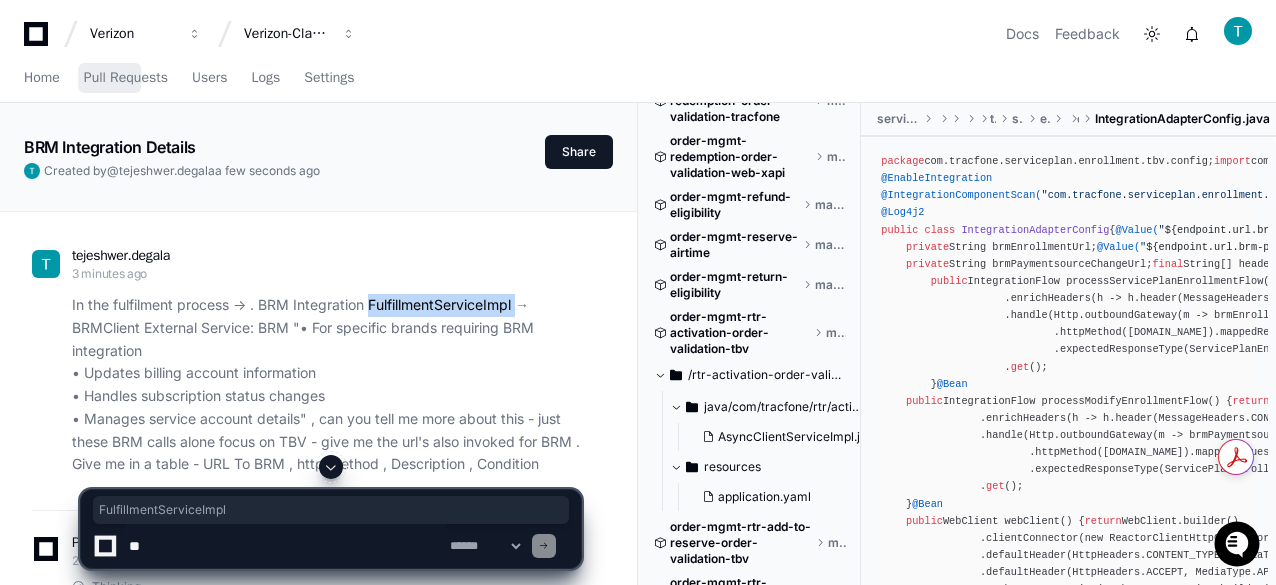 copy on "FulfillmentServiceImpl" 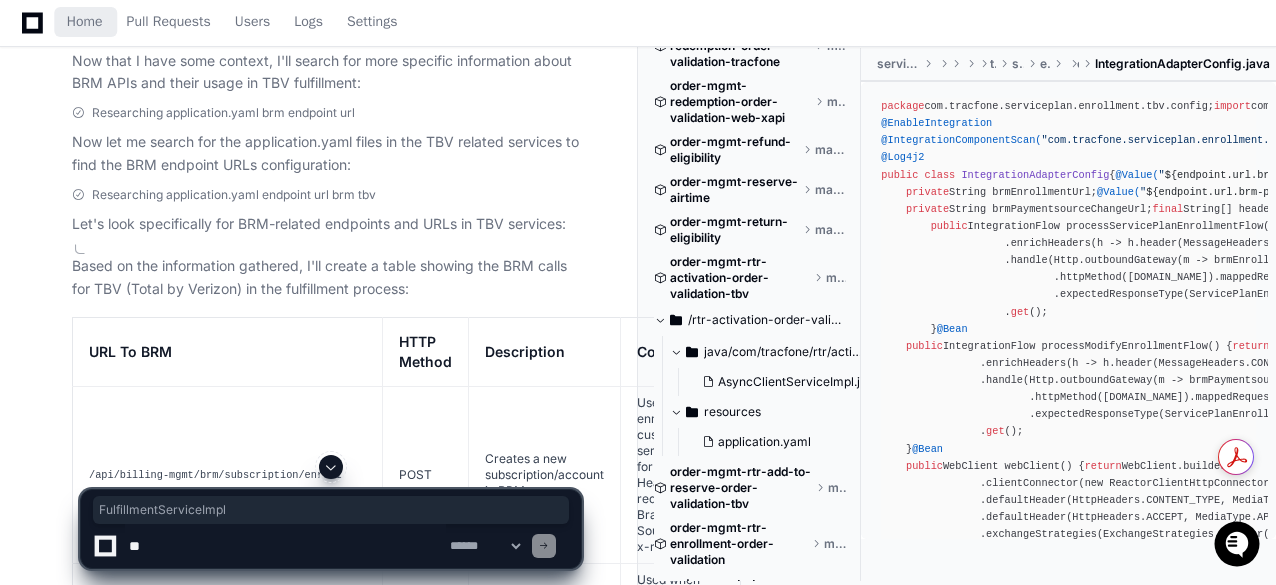 scroll, scrollTop: 700, scrollLeft: 0, axis: vertical 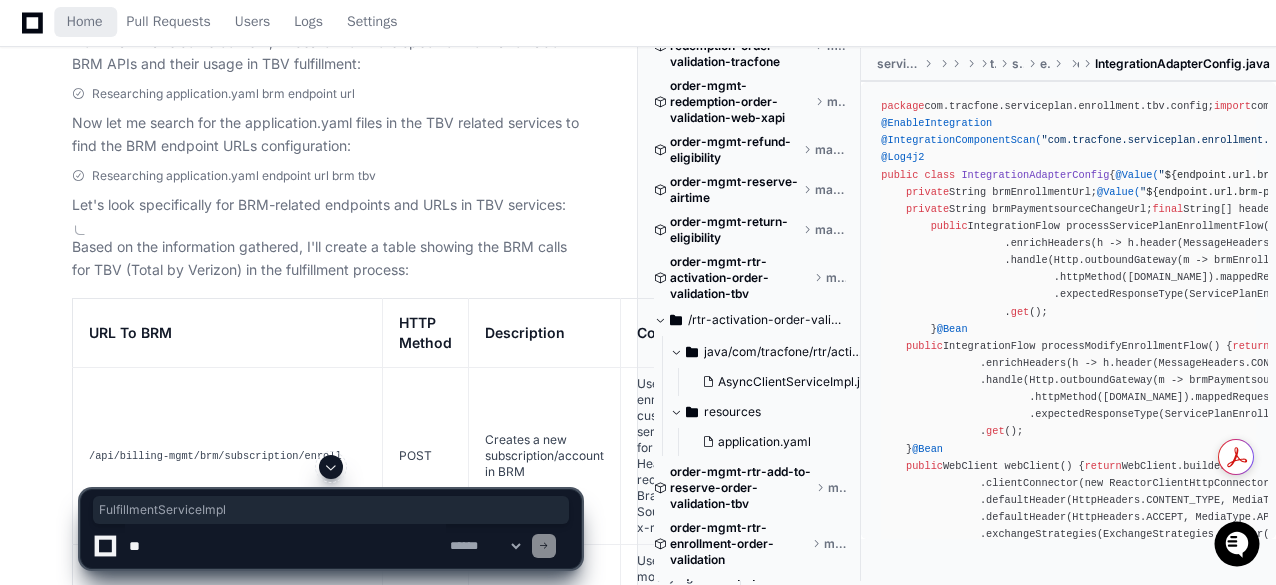 click 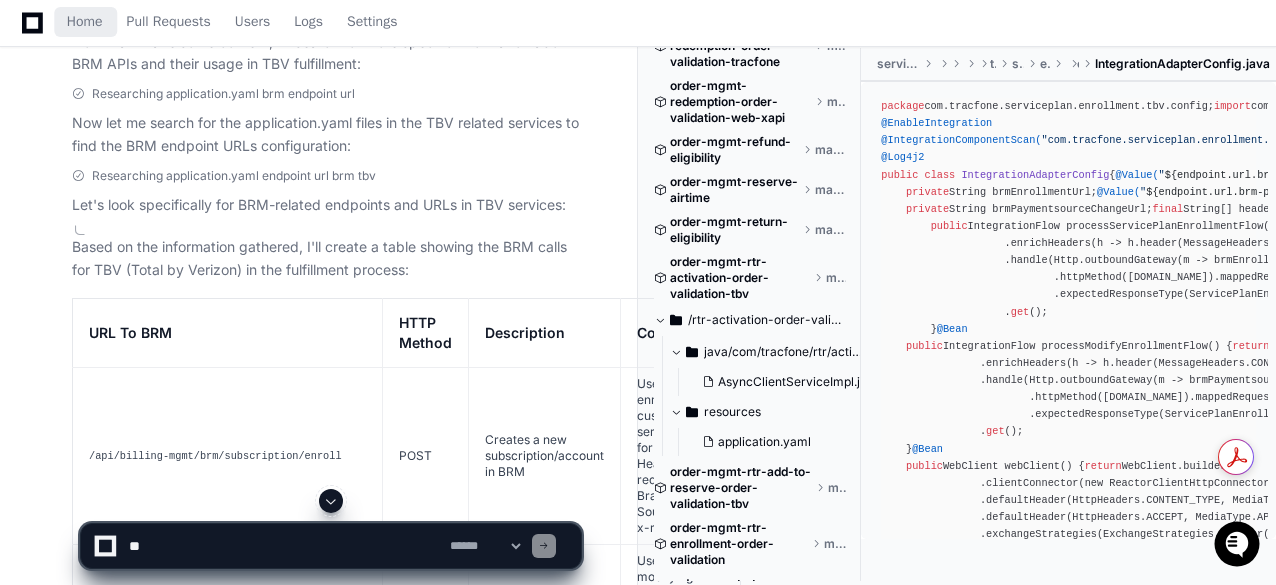click 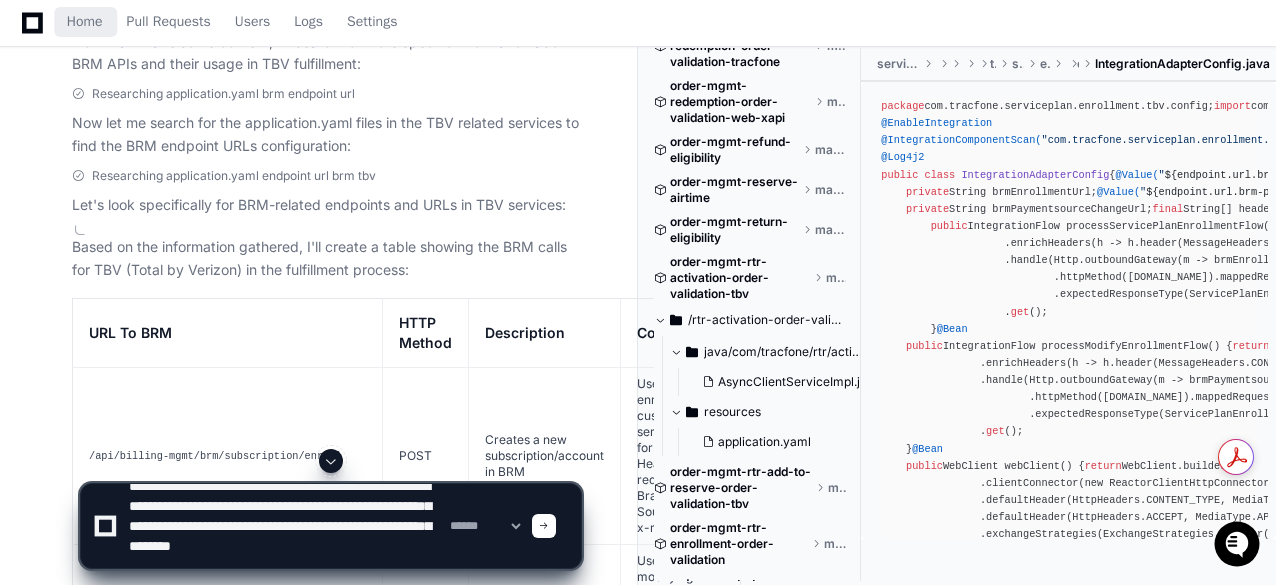 scroll, scrollTop: 40, scrollLeft: 0, axis: vertical 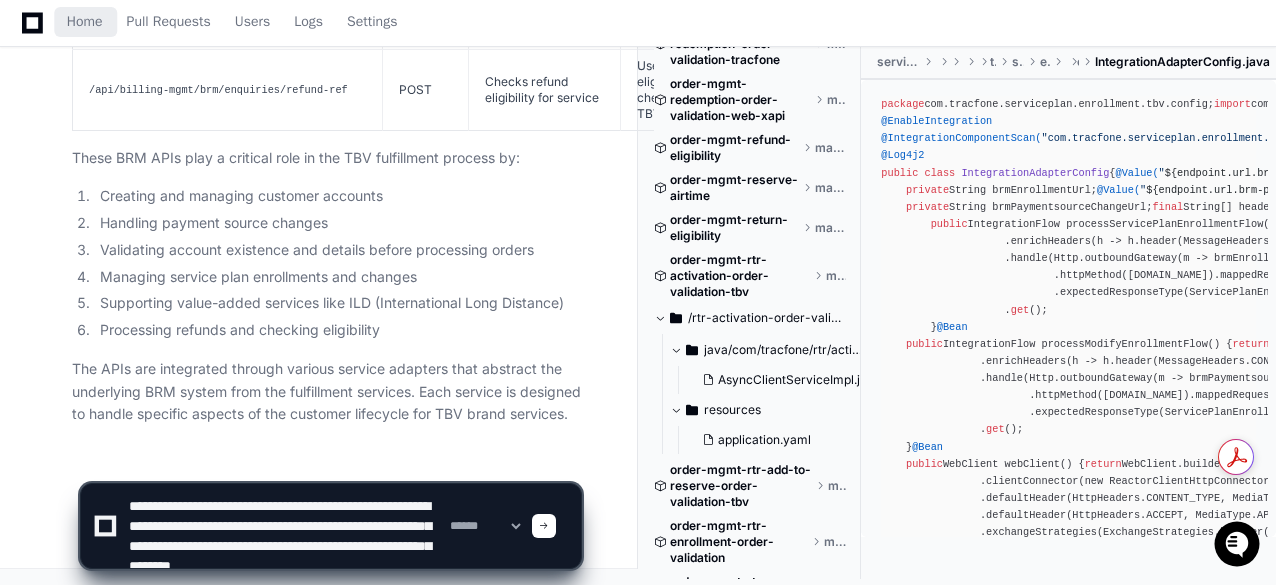 click 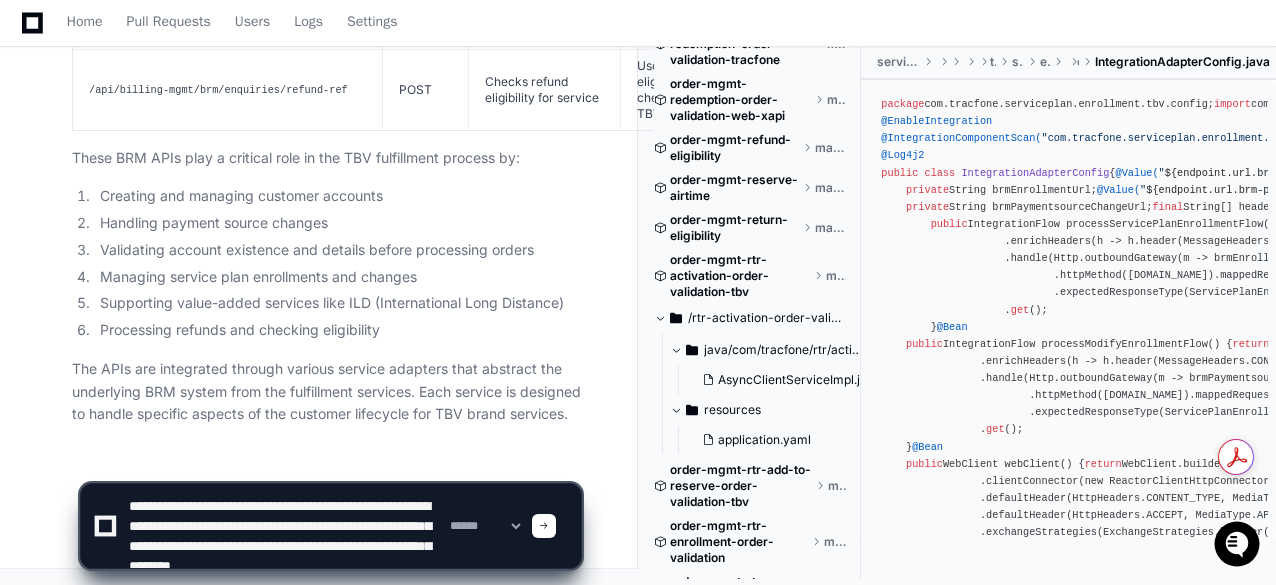 click 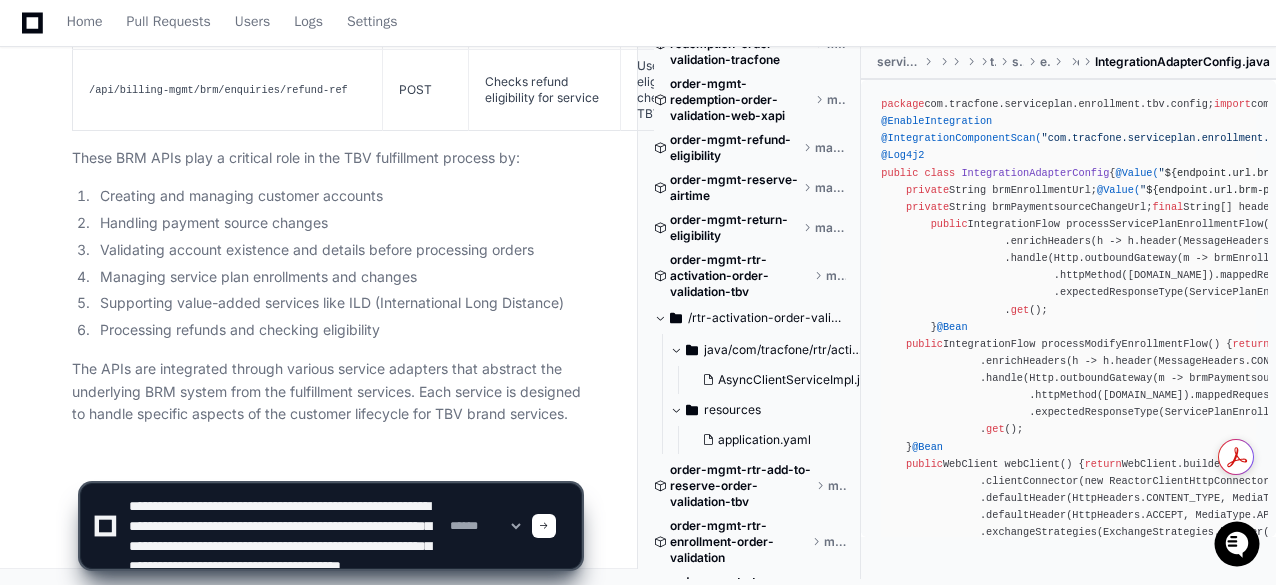 type on "**********" 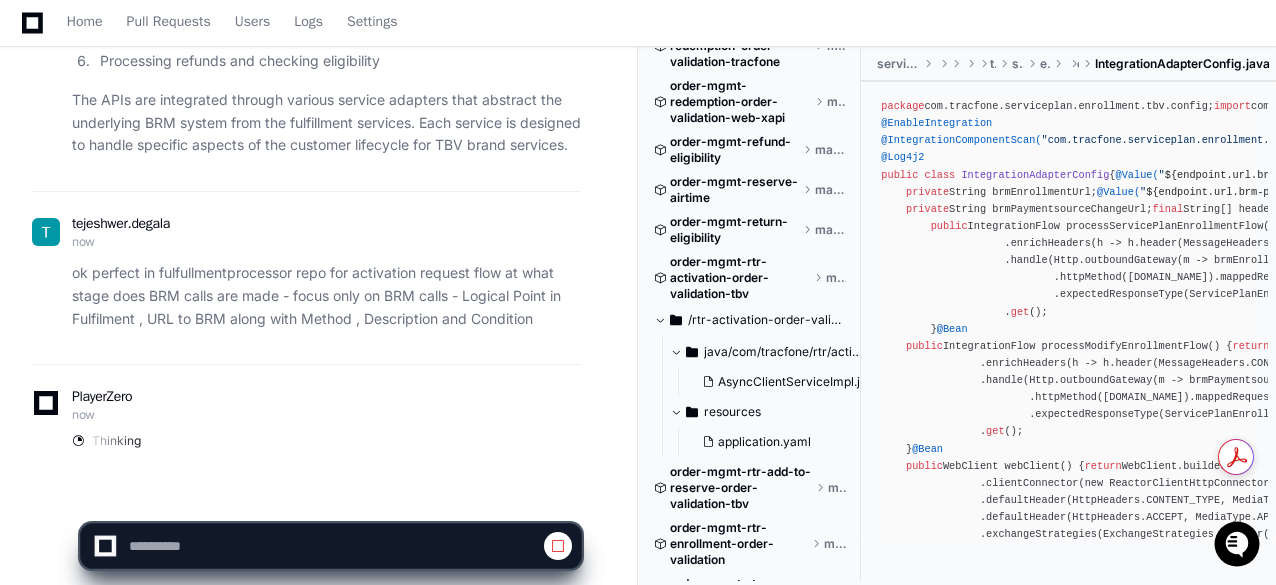 scroll, scrollTop: 2378, scrollLeft: 0, axis: vertical 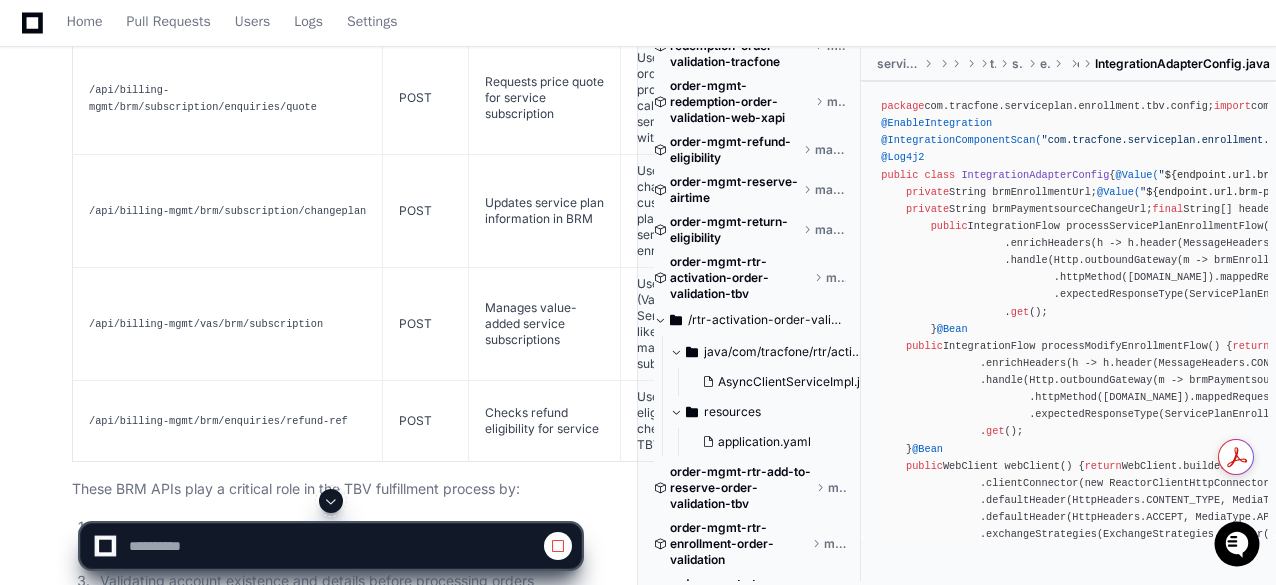 click on "tejeshwer.[PERSON_NAME] 11 minutes ago In the fulfilment process -> . BRM Integration	FulfillmentServiceImpl → BRMClient	External Service: BRM	"• For specific brands requiring BRM integration
• Updates billing account information
• Handles subscription status changes
• Manages service account details" , can you tell me more about this - just these BRM calls alone focus on TBV - give me the url's also invoked for BRM . Give me in a table - URL To BRM , http Method , Description , Condition
PlayerZero 11 minutes ago Thinking Researching BRM integration fulfillment TBV I'll search for information about BRM integration in the fulfillment process, specifically focusing on TBV (Total by Verizon) brand.
Researching BRM endpoint URL TBV fulfillment Now that I have some context, I'll search for more specific information about BRM APIs and their usage in TBV fulfillment:
Researching application.yaml brm endpoint url
URL To BRM
HTTP Method" 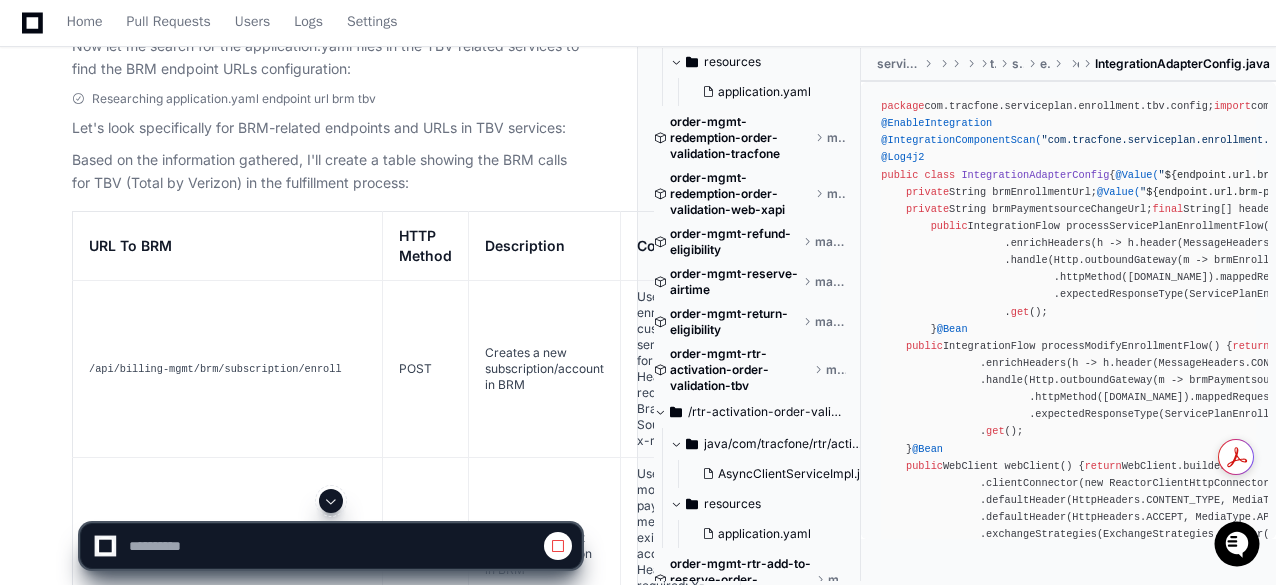 scroll, scrollTop: 724, scrollLeft: 0, axis: vertical 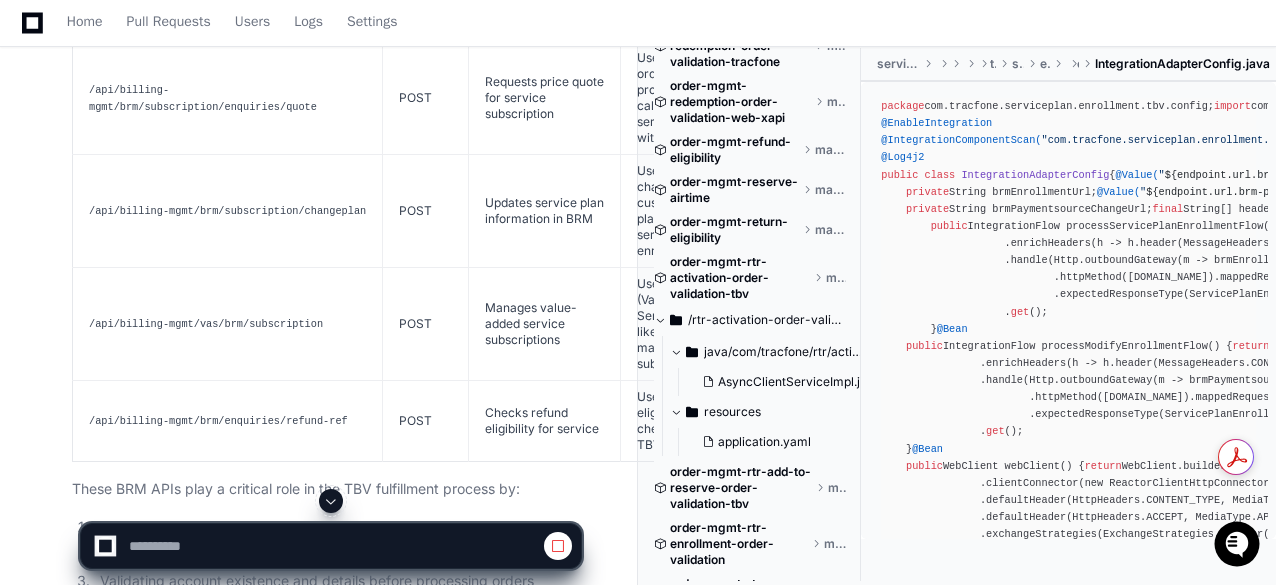 click on "Based on the information gathered, I'll create a table showing the BRM calls for TBV (Total by Verizon) in the fulfillment process:
URL To BRM
HTTP Method
Description
Condition
/api/billing-mgmt/brm/subscription/enroll
POST
Creates a new subscription/account in BRM
Used when enrolling a customer in a service plan for TBV. Headers required: X-Brand, X-SourceSystem, x-request-id
/api/billing-mgmt/brm/account/paymentsource/change
POST
Updates payment source information in BRM
Used when modifying payment method for an existing TBV account. Headers required: X-Brand, X-SourceSystem, x-request-id
/api/billing-mgmt/brm/account/enquiries/getban
POST
Retrieves billing account number and details
Used for validating an existing account during order validation for TBV. Used in activation, redemption, and reactivation flows
/api/billing-mgmt/brm/account/enquiries/ban/accountsummary
POST
Gets detailed summary of a billing account
POST" 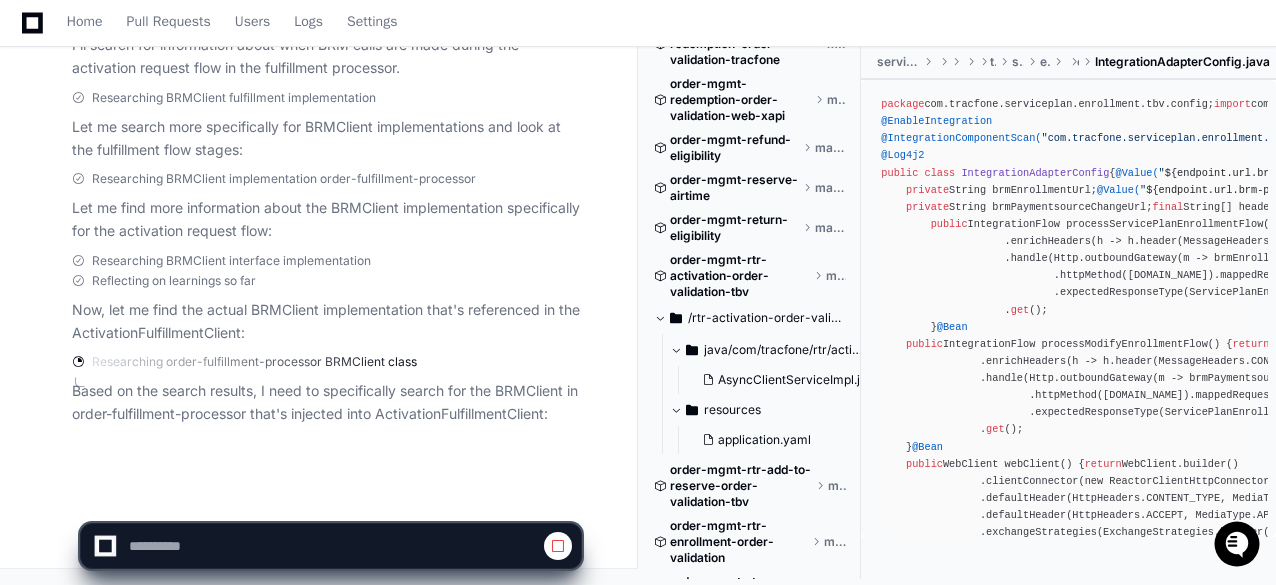 scroll, scrollTop: 2826, scrollLeft: 0, axis: vertical 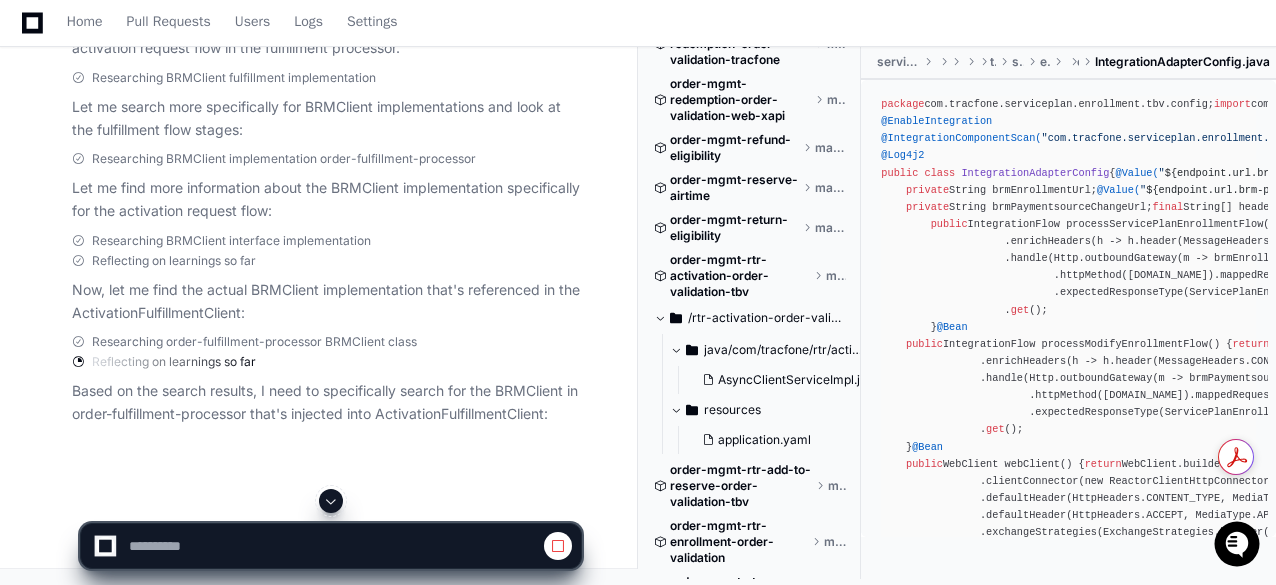 click on "Based on the search results, I need to specifically search for the BRMClient in order-fulfillment-processor that's injected into ActivationFulfillmentClient:" 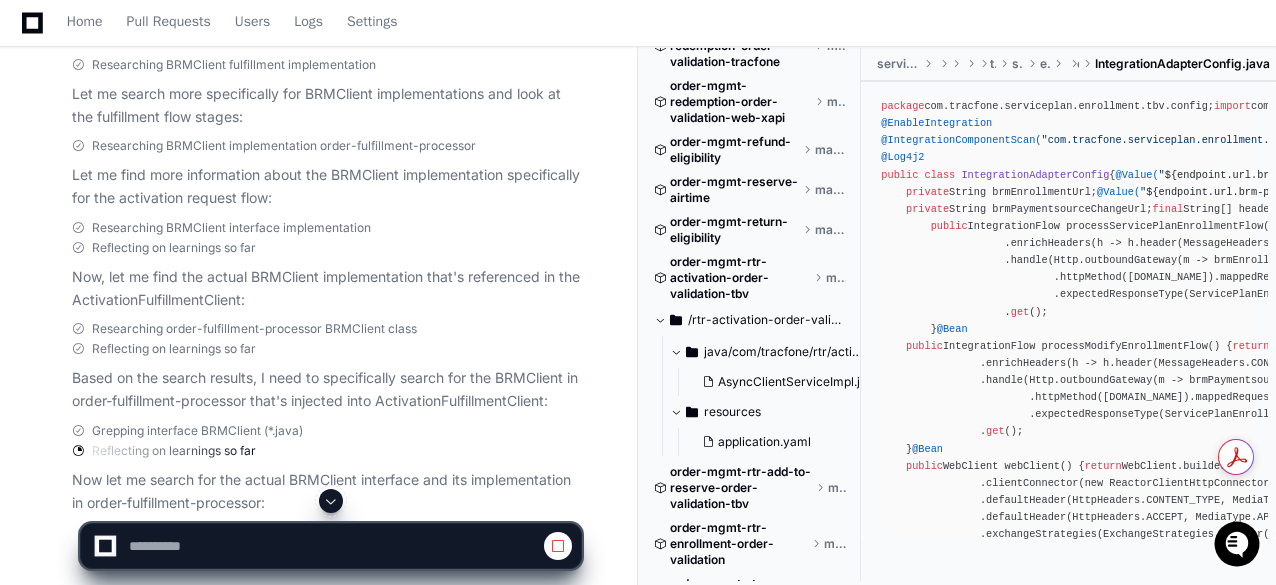 click on "Researching BRMClient interface implementation Reflecting on learnings so far Now, let me find the actual BRMClient implementation that's referenced in the ActivationFulfillmentClient:" 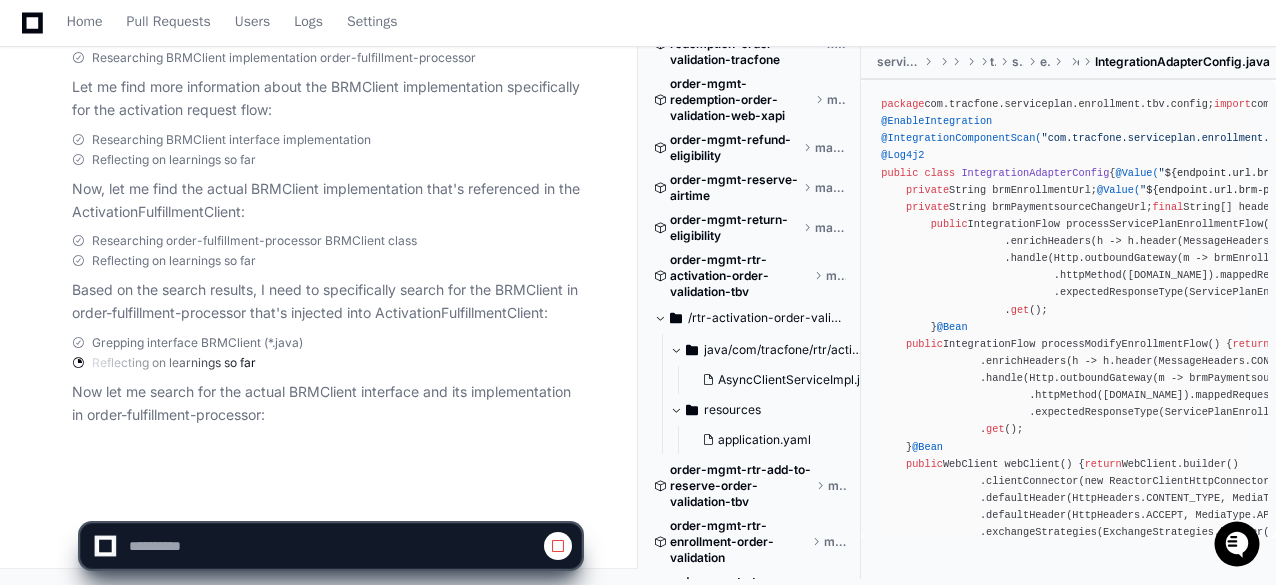 scroll, scrollTop: 2947, scrollLeft: 0, axis: vertical 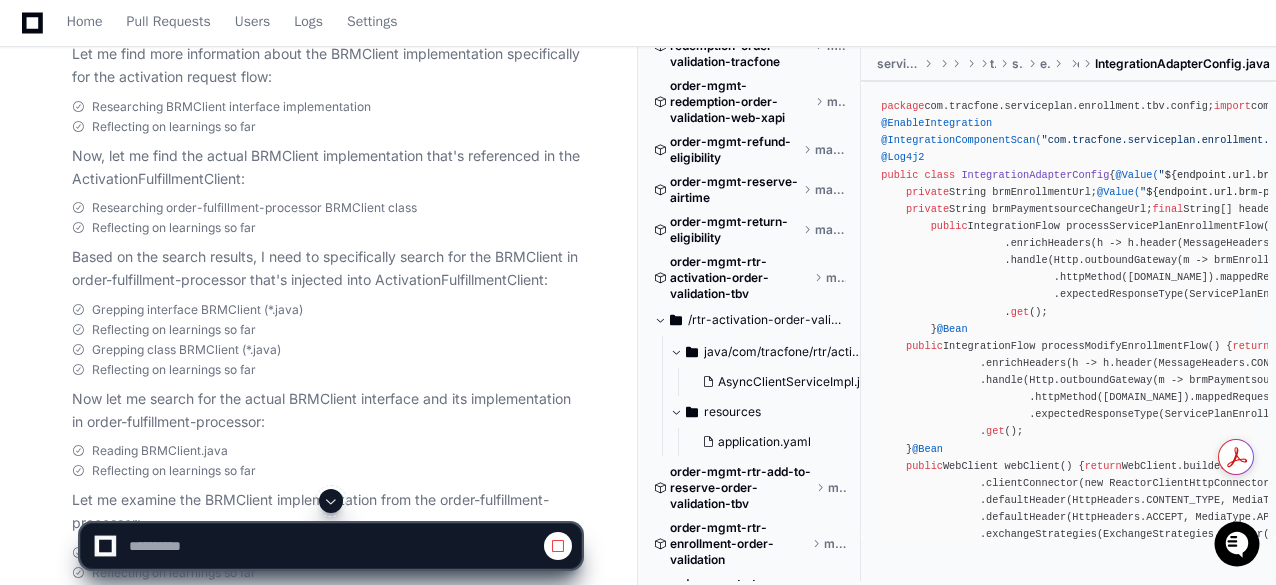 click on "tejeshwer.[PERSON_NAME] 15 minutes ago In the fulfilment process -> . BRM Integration	FulfillmentServiceImpl → BRMClient	External Service: BRM	"• For specific brands requiring BRM integration
• Updates billing account information
• Handles subscription status changes
• Manages service account details" , can you tell me more about this - just these BRM calls alone focus on TBV - give me the url's also invoked for BRM . Give me in a table - URL To BRM , http Method , Description , Condition
PlayerZero 15 minutes ago Thinking Researching BRM integration fulfillment TBV I'll search for information about BRM integration in the fulfillment process, specifically focusing on TBV (Total by Verizon) brand.
Researching BRM endpoint URL TBV fulfillment Now that I have some context, I'll search for more specific information about BRM APIs and their usage in TBV fulfillment:
Researching application.yaml brm endpoint url
URL To BRM
HTTP Method" 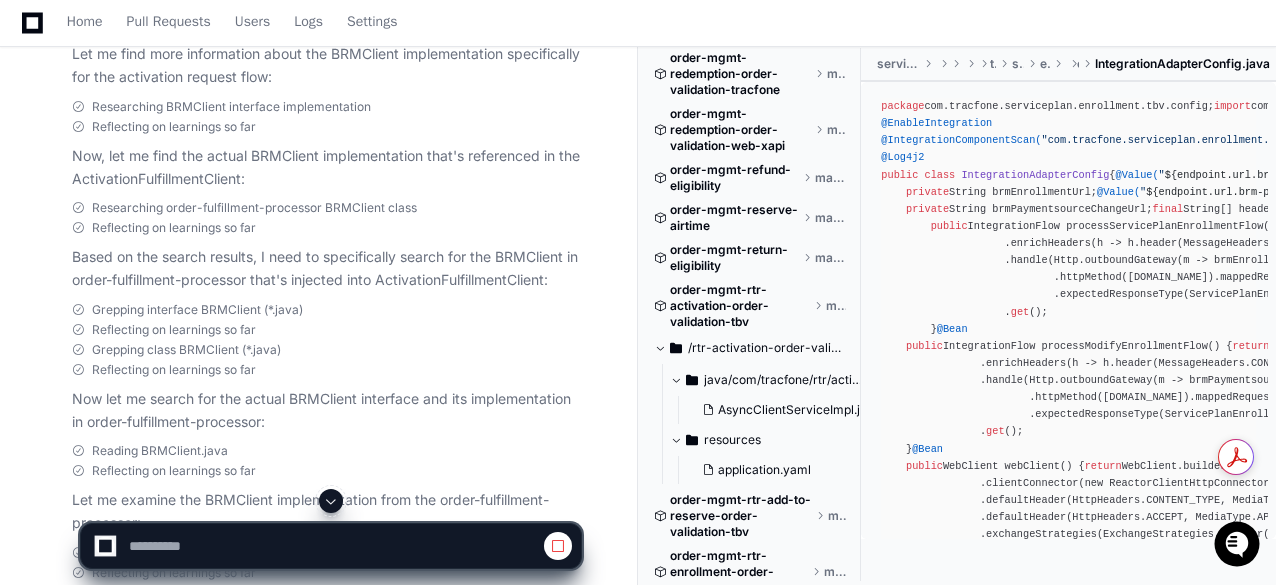 scroll, scrollTop: 7690, scrollLeft: 0, axis: vertical 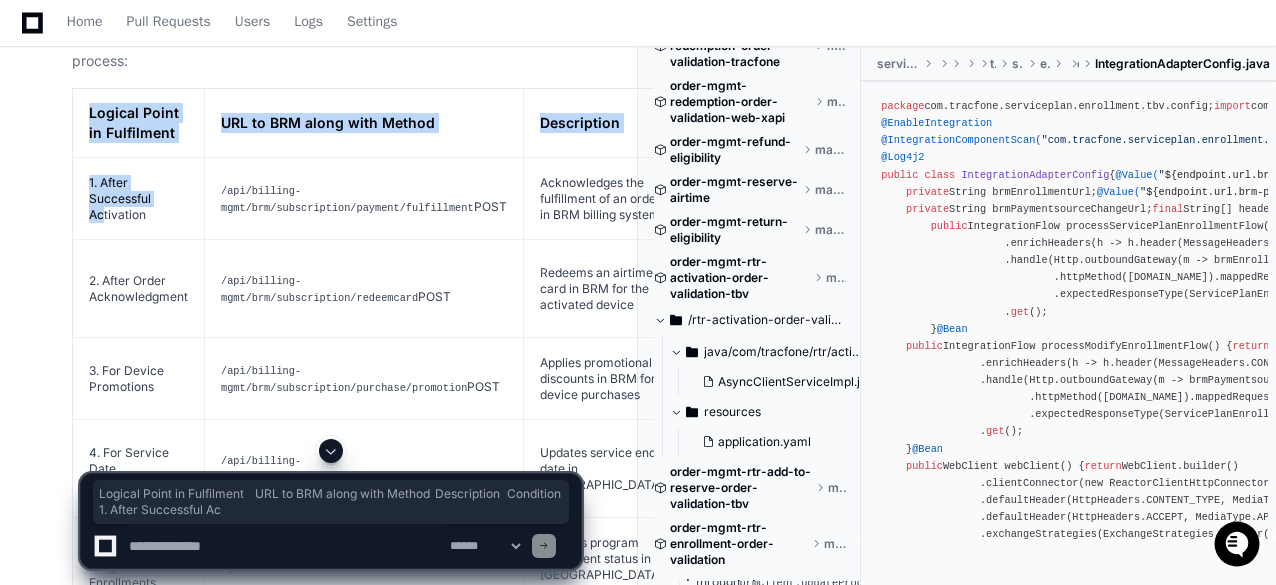 drag, startPoint x: 82, startPoint y: 140, endPoint x: 104, endPoint y: 292, distance: 153.58385 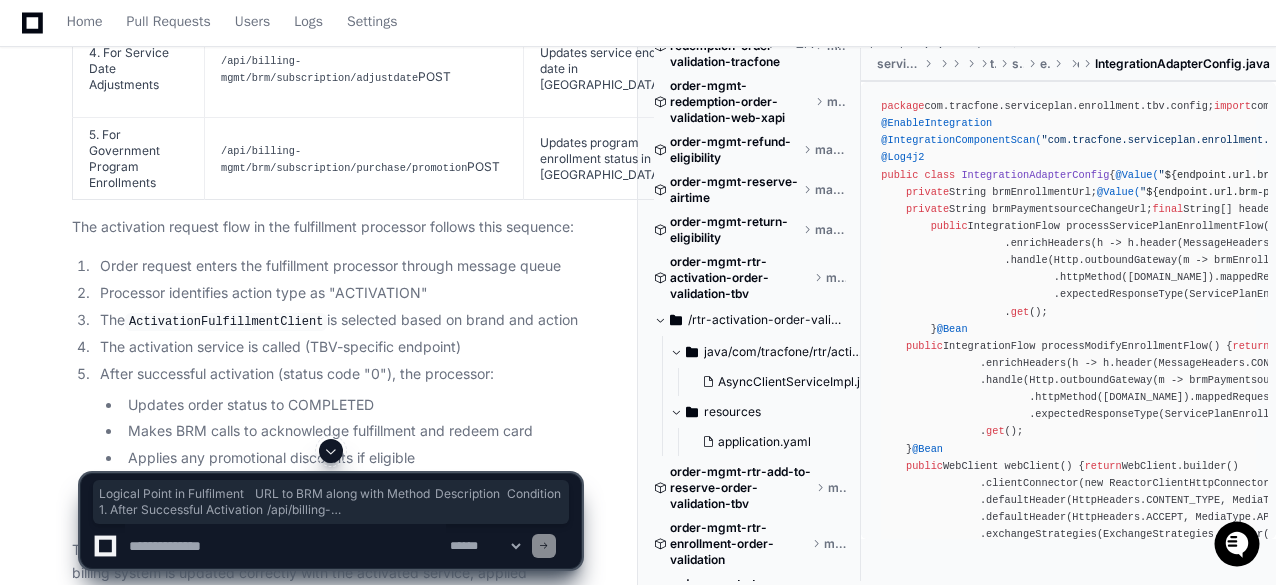 scroll, scrollTop: 4414, scrollLeft: 0, axis: vertical 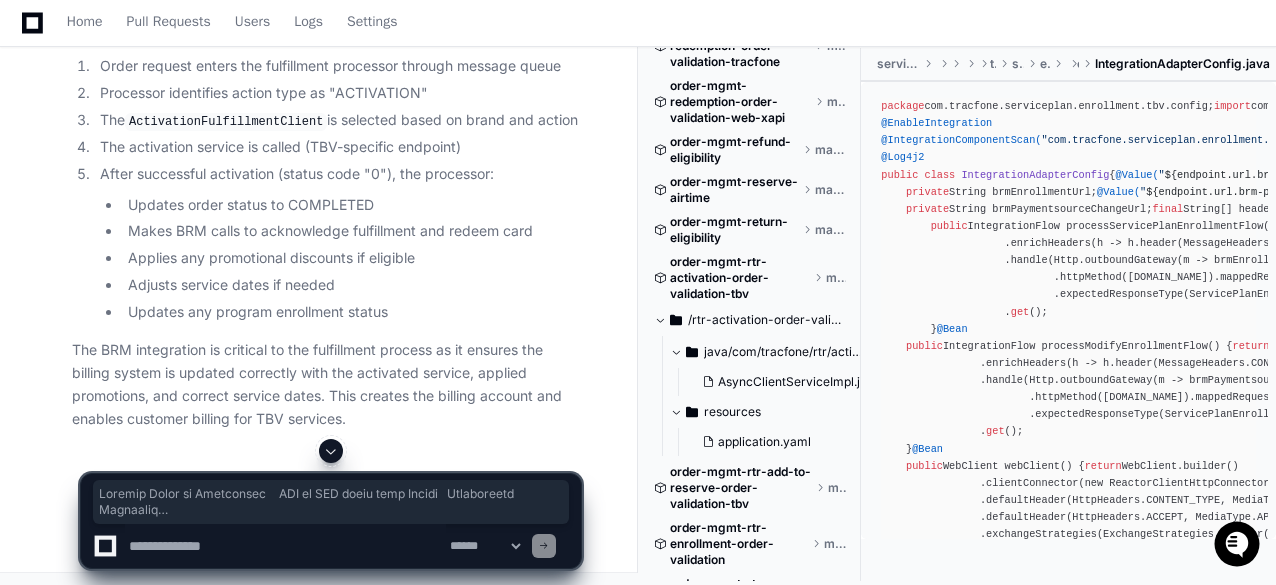 click on "5. For Government Program Enrollments" 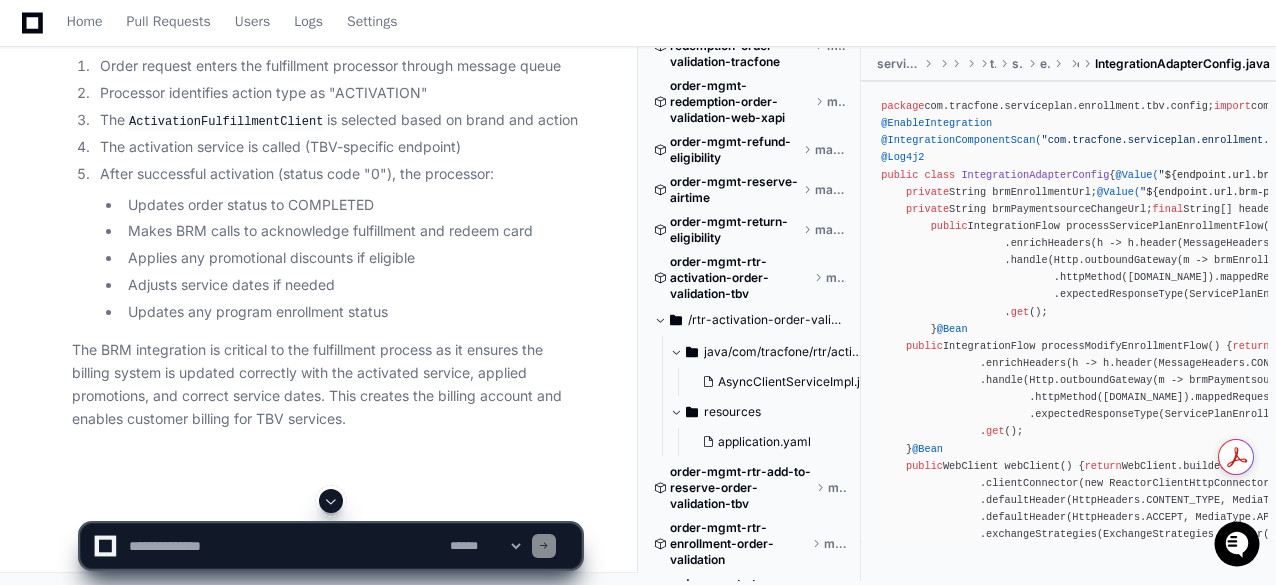 click 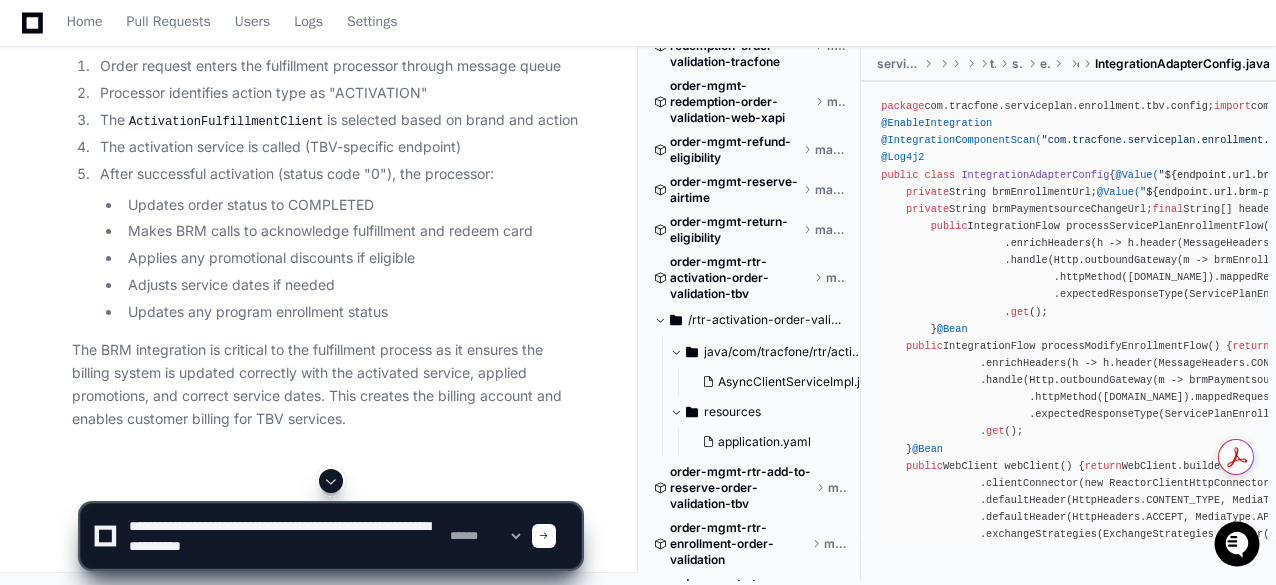 type on "**********" 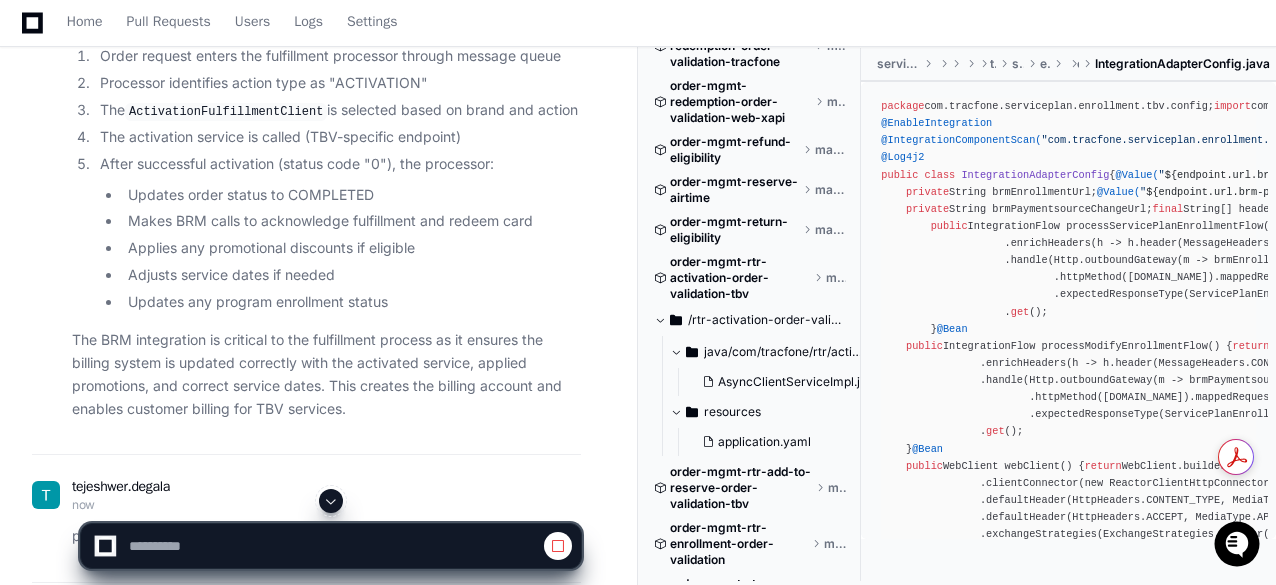click 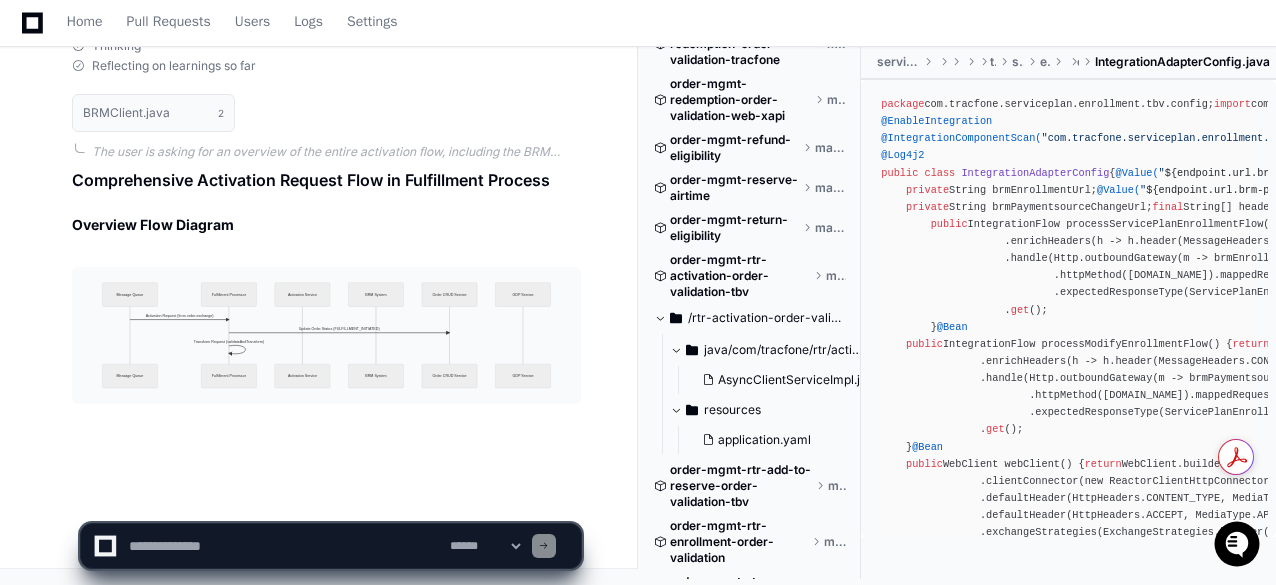 scroll, scrollTop: 5158, scrollLeft: 0, axis: vertical 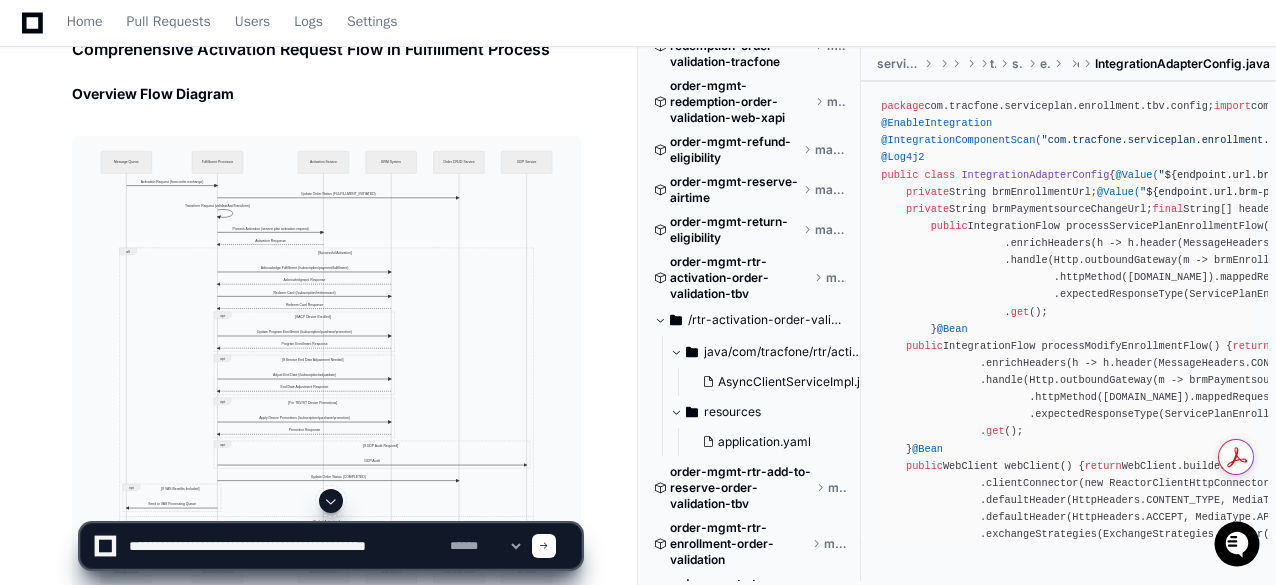paste on "**********" 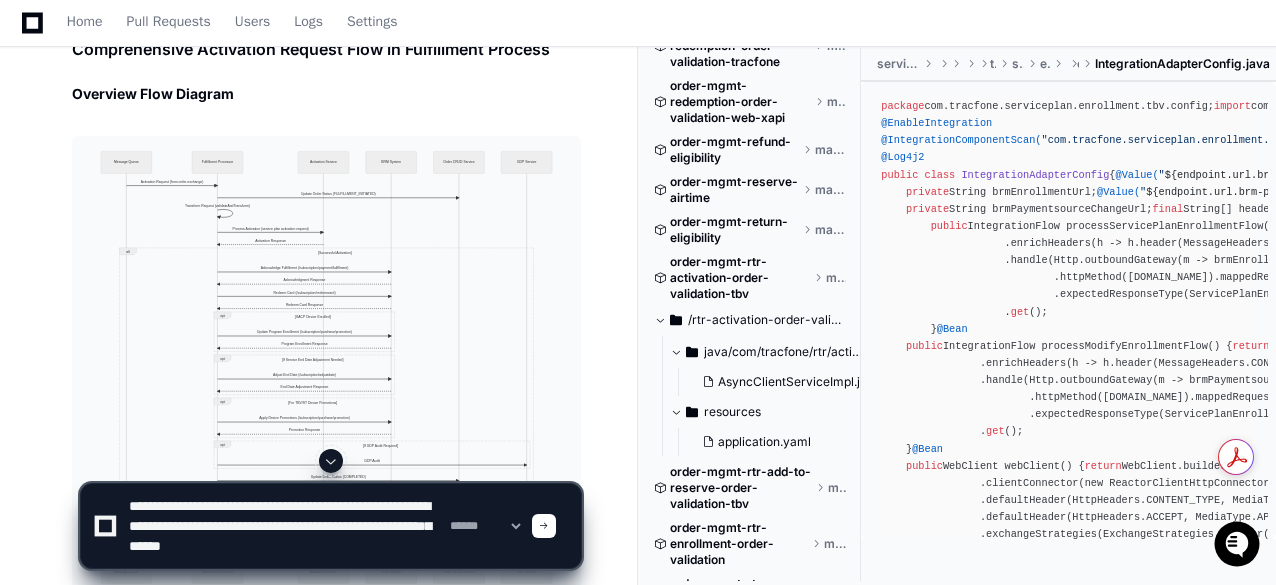 scroll, scrollTop: 6, scrollLeft: 0, axis: vertical 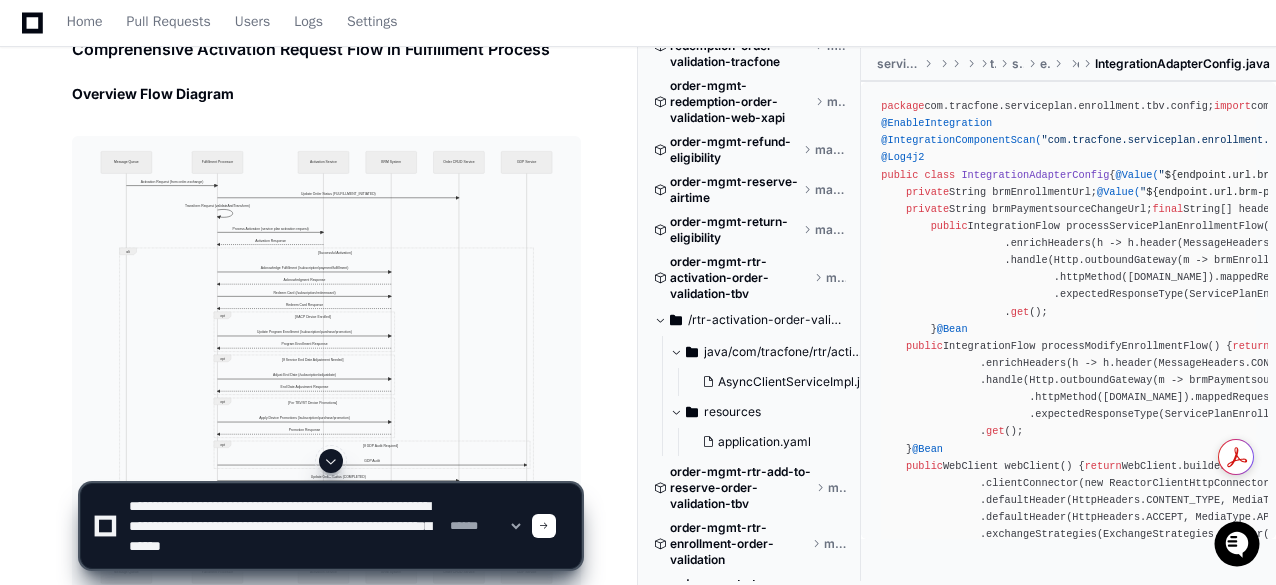 click 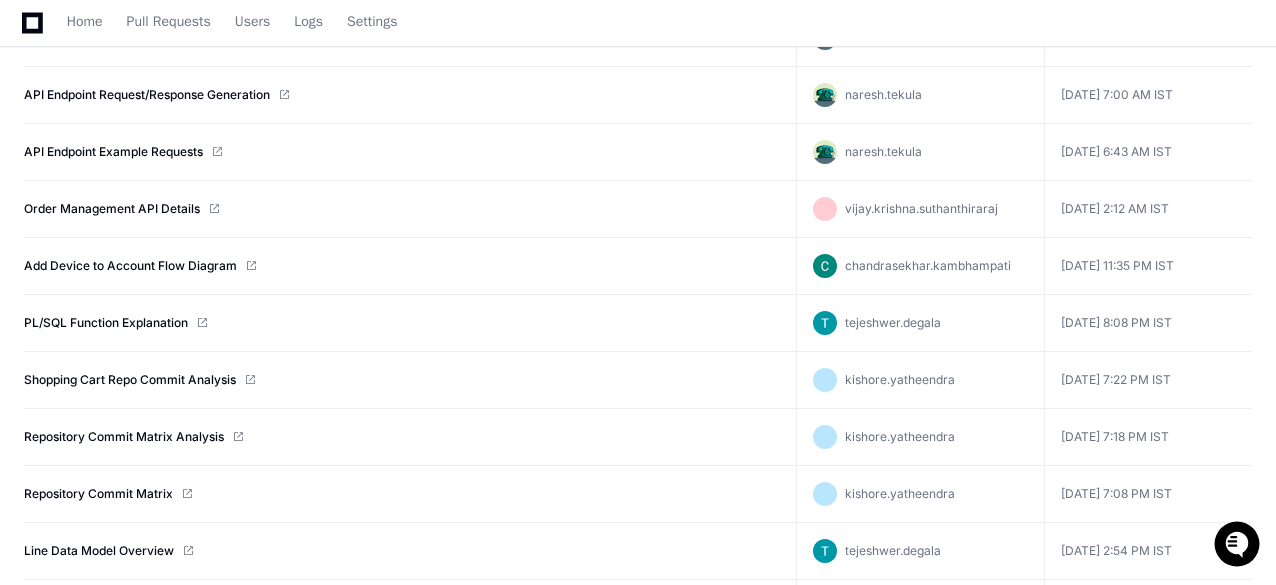 scroll, scrollTop: 0, scrollLeft: 0, axis: both 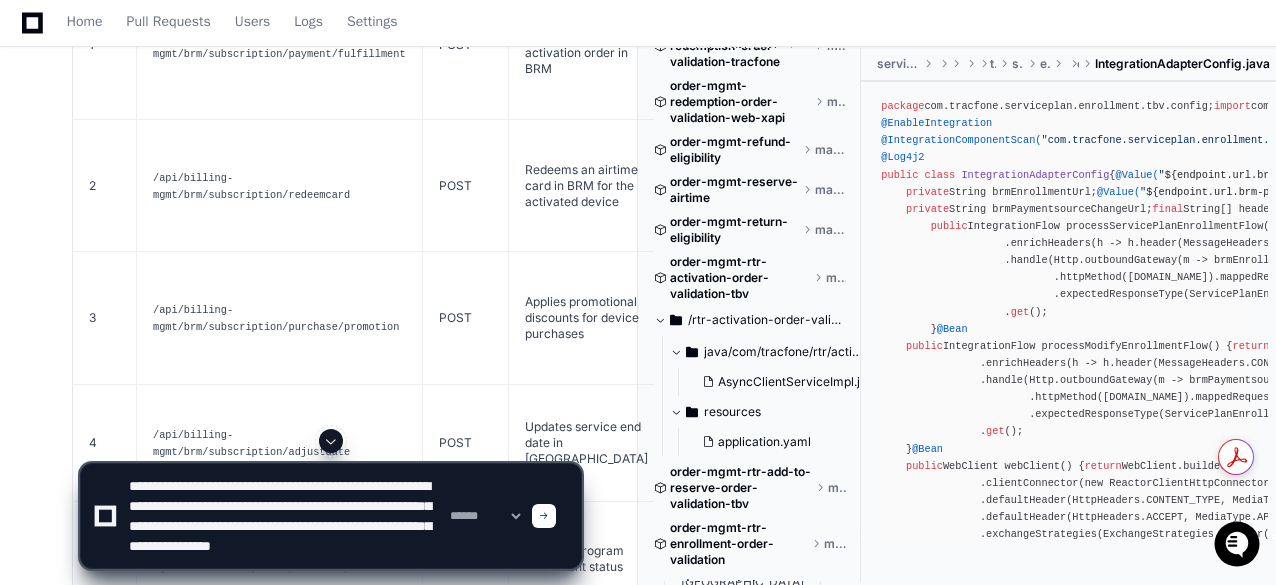 type on "**********" 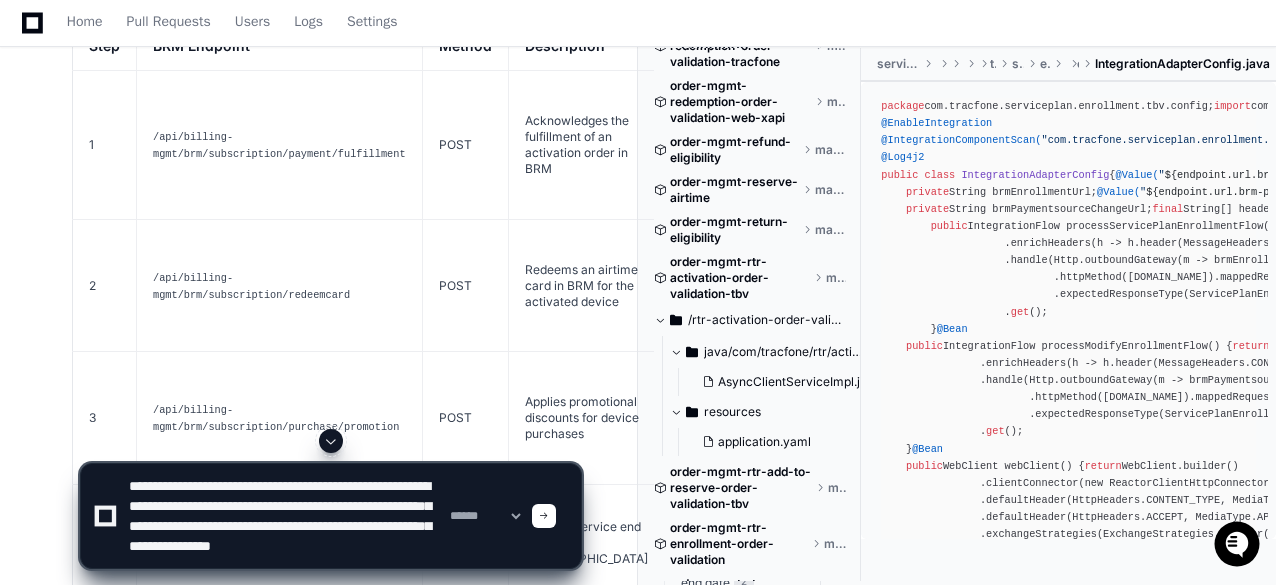 scroll, scrollTop: 6358, scrollLeft: 0, axis: vertical 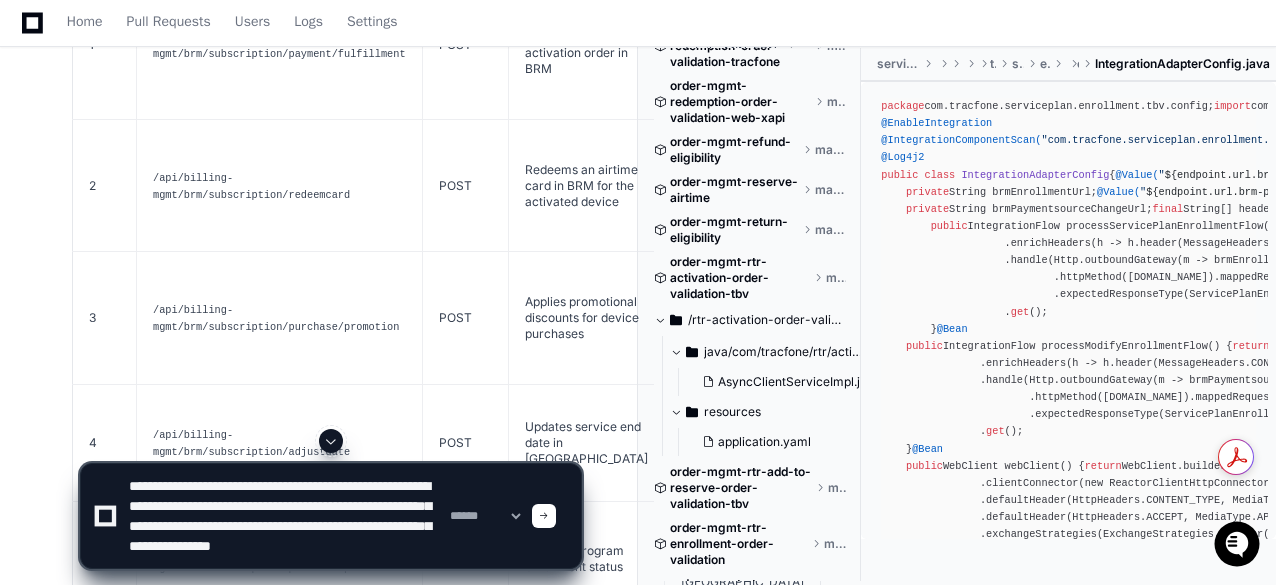 click 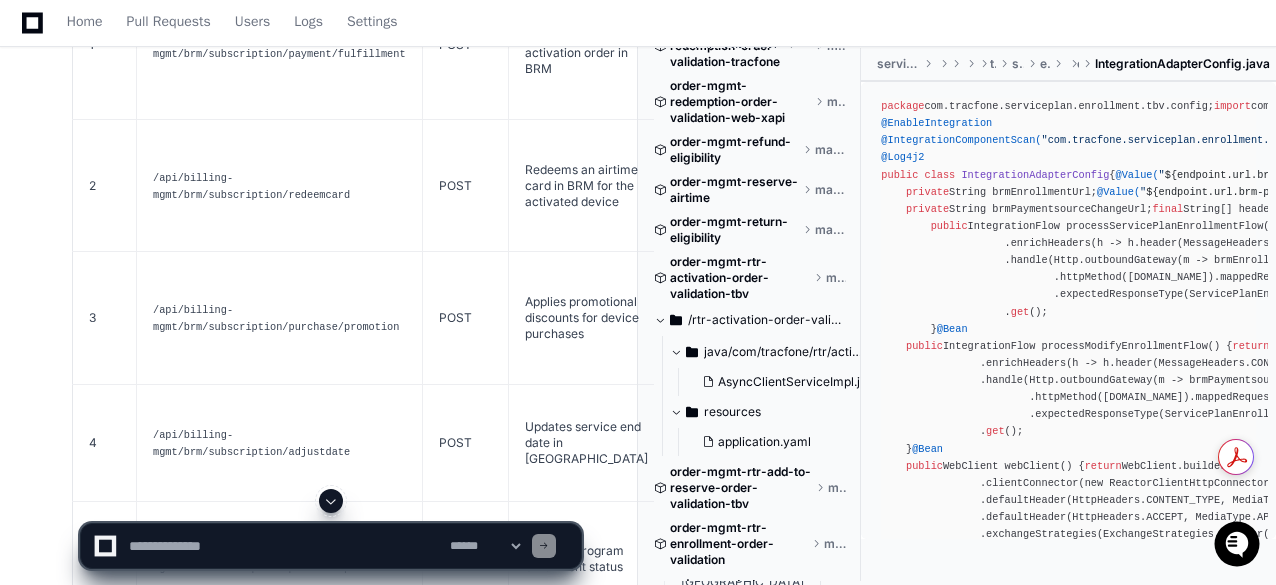 scroll, scrollTop: 0, scrollLeft: 0, axis: both 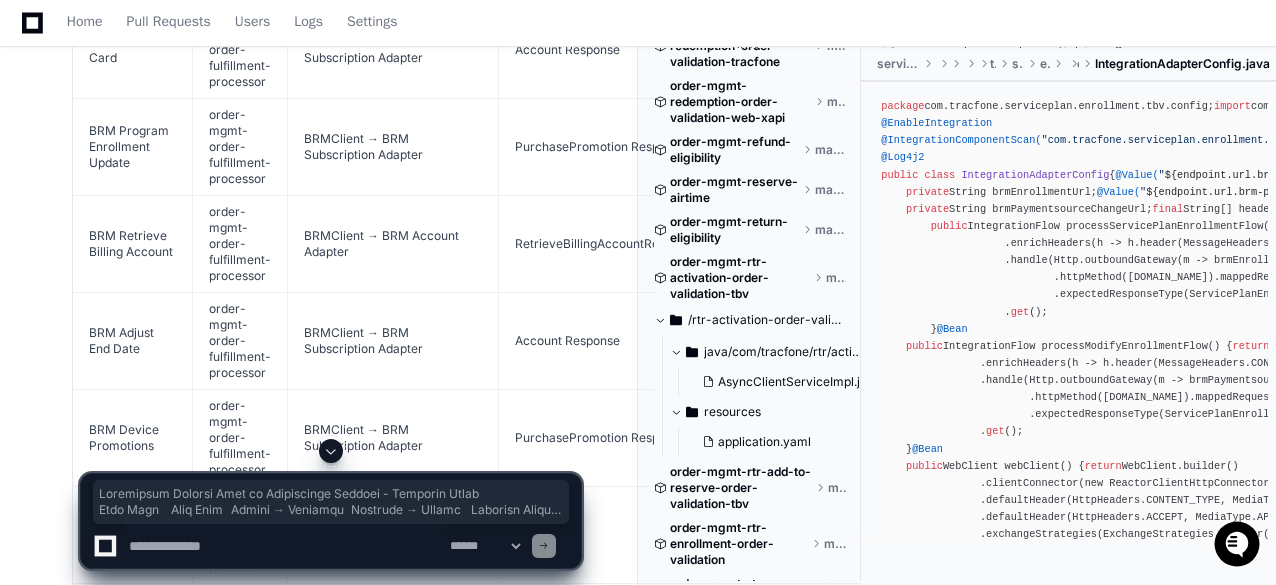 click on "Thinking Reflecting on learnings so far Activation Request Flow in Fulfillment Process - Detailed Steps
Step Name
Repo Name
Caller → Receiver
Receiver → Caller
External Service or Database
If Service: Method : URL
Description
Condition
Message Reception
order-mgmt-order-fulfillment-processor
RabbitMQ → EnrollmentFulfillmentProcessor
Activation Request Object
RabbitMQ
N/A
Receives activation message from queue using RabbitListener
Always
Order Status Update - Initiated
order-mgmt-order-fulfillment-processor
FulfillmentServiceImpl → OrderCRUDClient
Status response
Order CRUD Service
POST: ${order-mgmt-order-crud.url}/api/order-mgmt/order/crud
Updates order status to FULFILLMENT_INITIATED
If not redelivery and order reference present
Request Transformation
order-mgmt-order-fulfillment-processor
FulfillmentServiceImpl → RequestTransformService
Enriched OrderItem
Internal processing
N/A
Flow Determination" 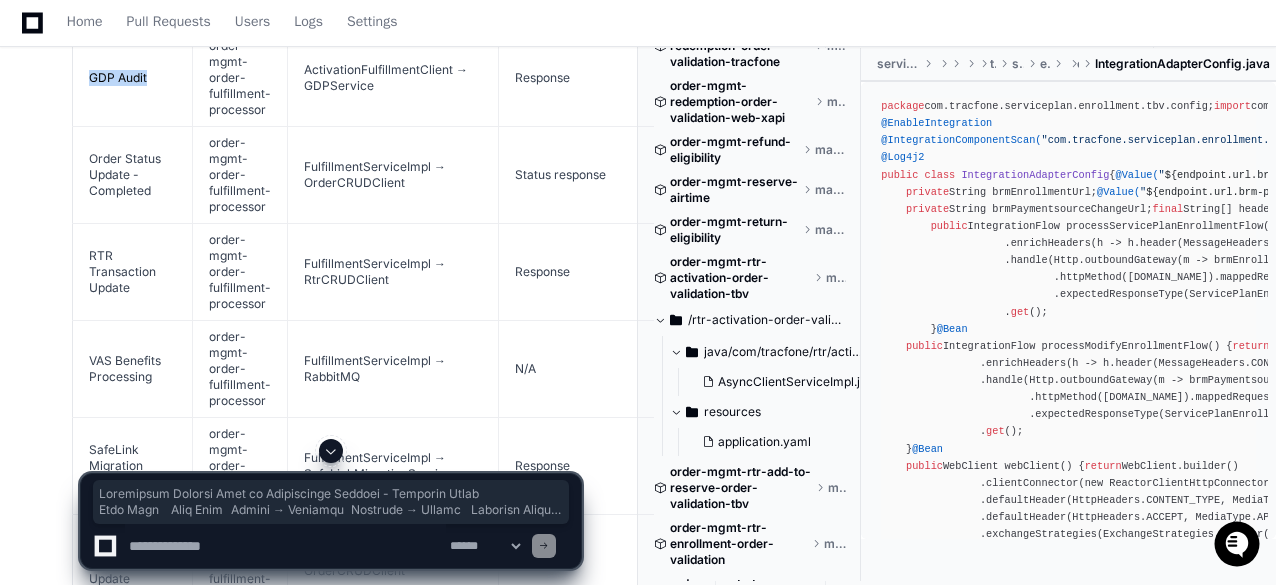 scroll, scrollTop: 9498, scrollLeft: 0, axis: vertical 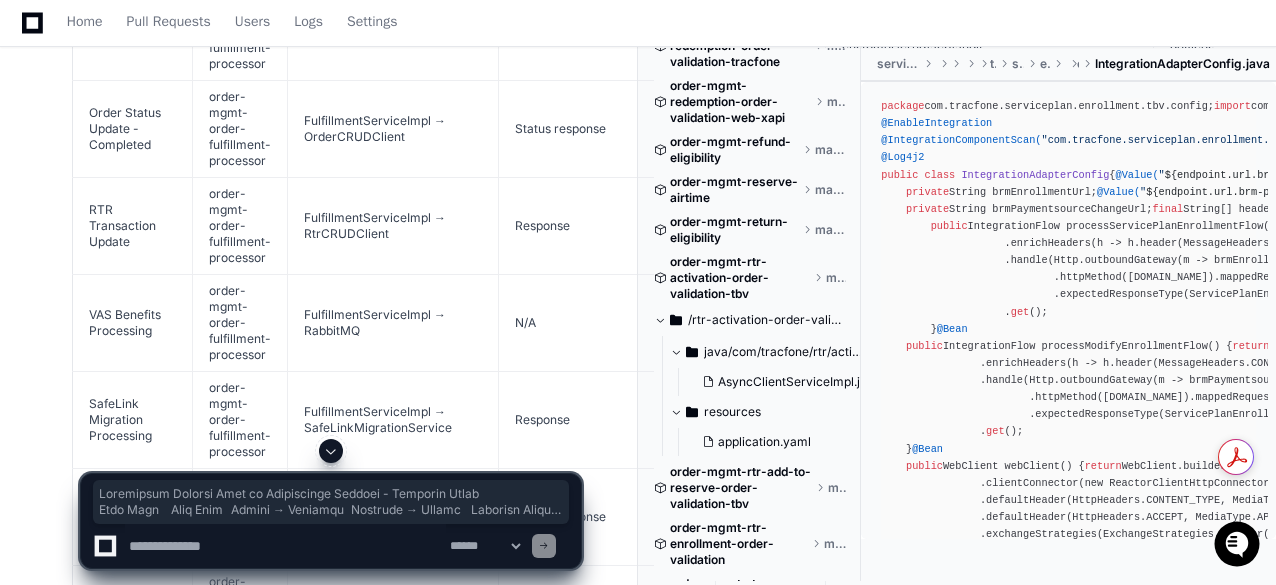 drag, startPoint x: 90, startPoint y: 188, endPoint x: 167, endPoint y: 297, distance: 133.45412 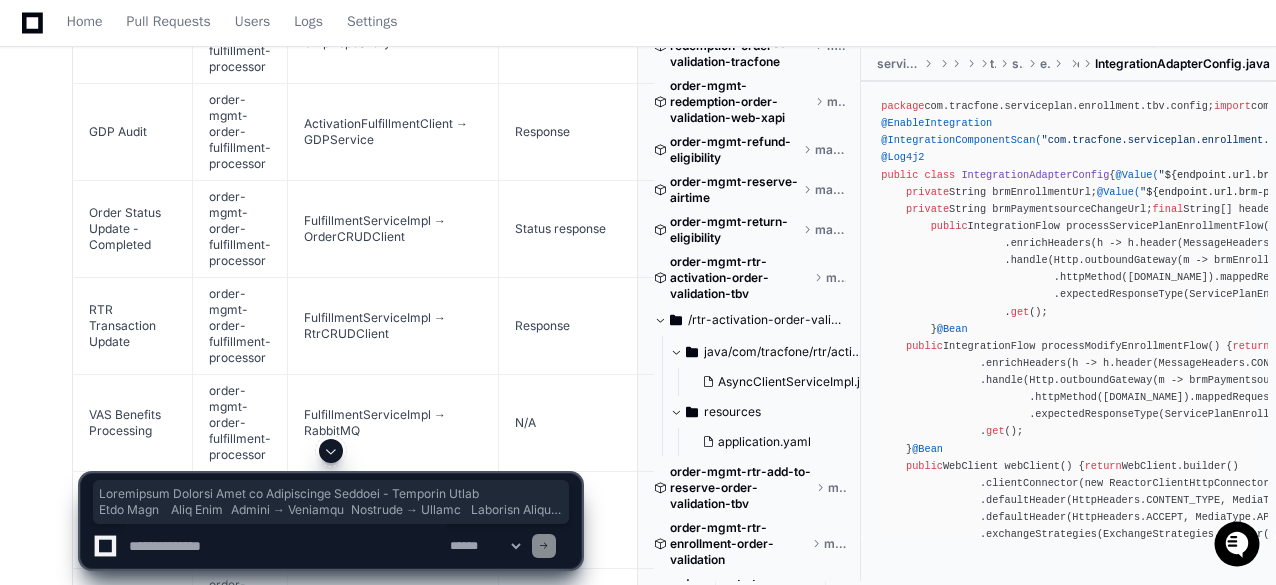 scroll, scrollTop: 9898, scrollLeft: 0, axis: vertical 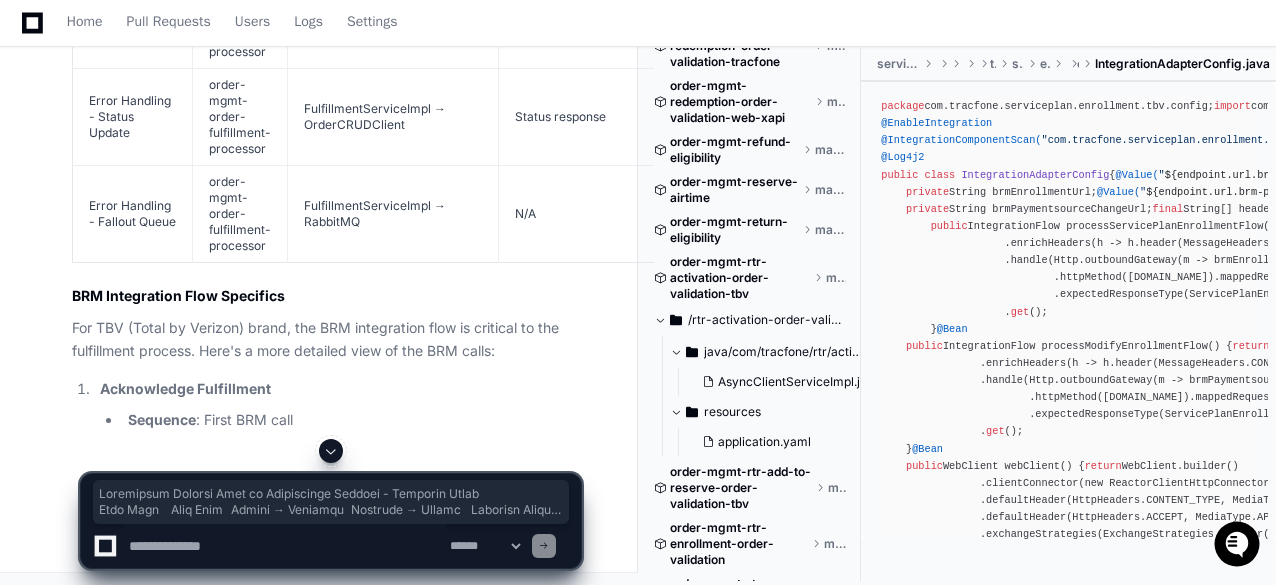 click 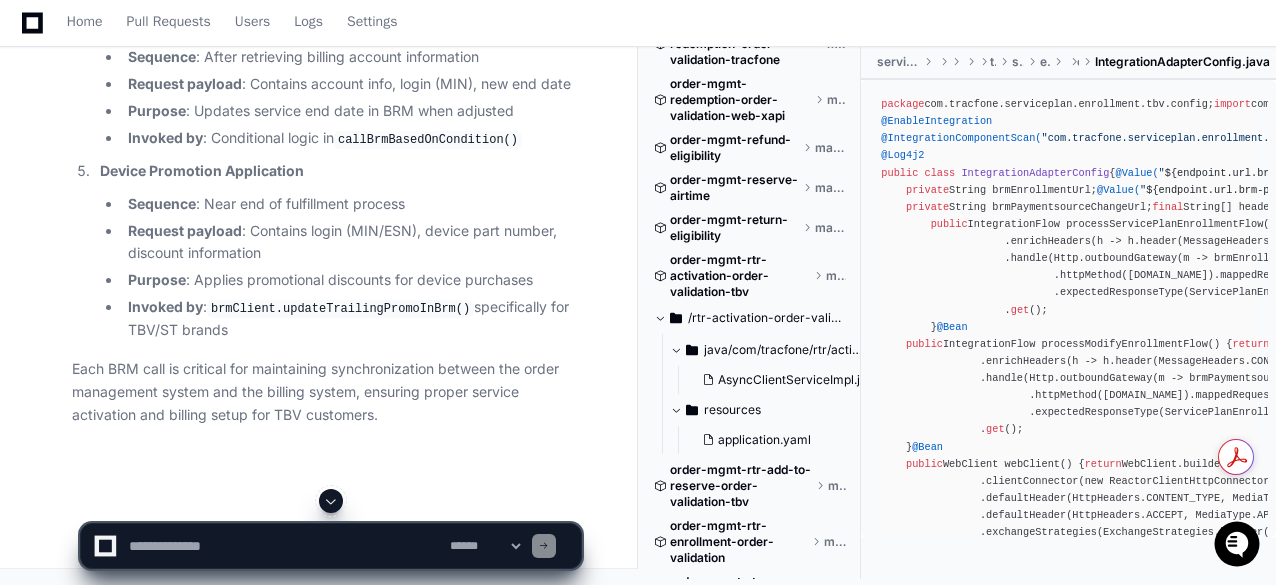 scroll, scrollTop: 10810, scrollLeft: 0, axis: vertical 